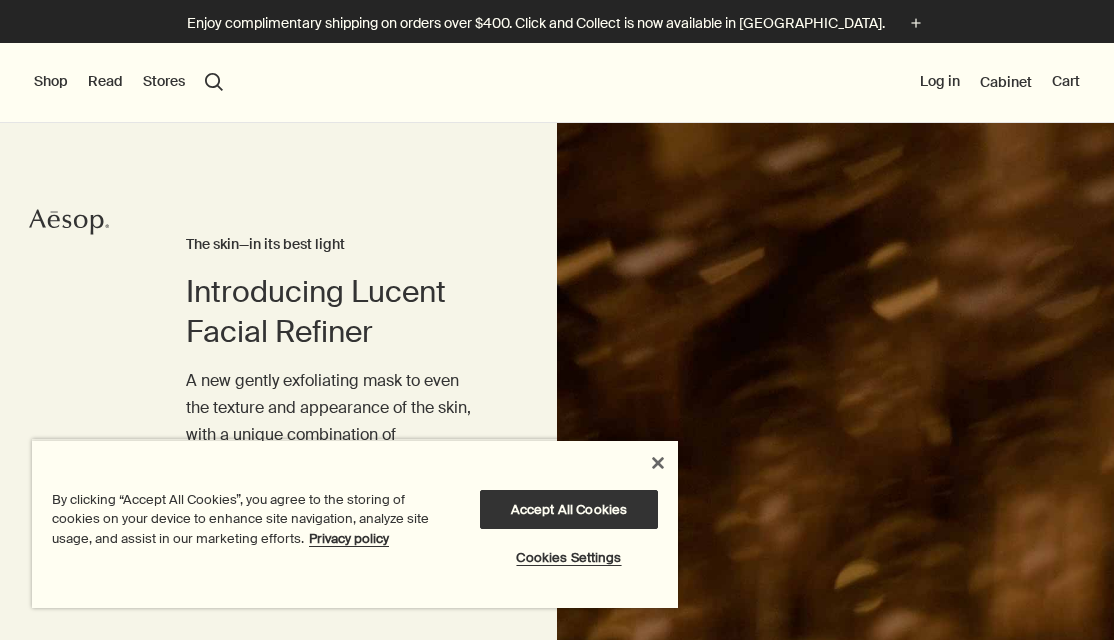scroll, scrollTop: 0, scrollLeft: 0, axis: both 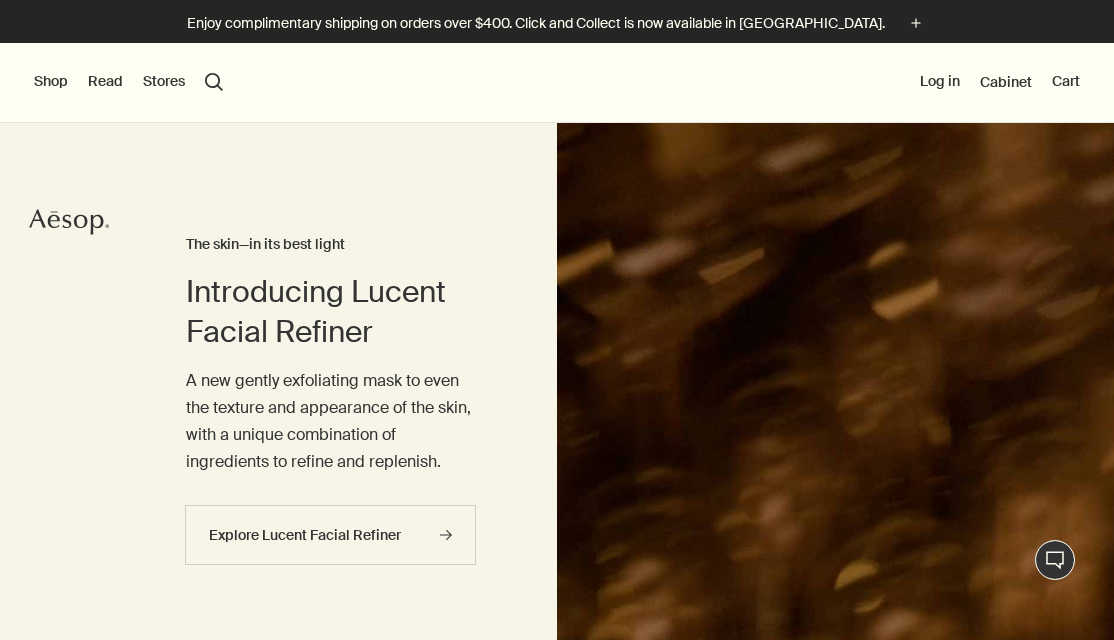 click on "Shop" at bounding box center [51, 82] 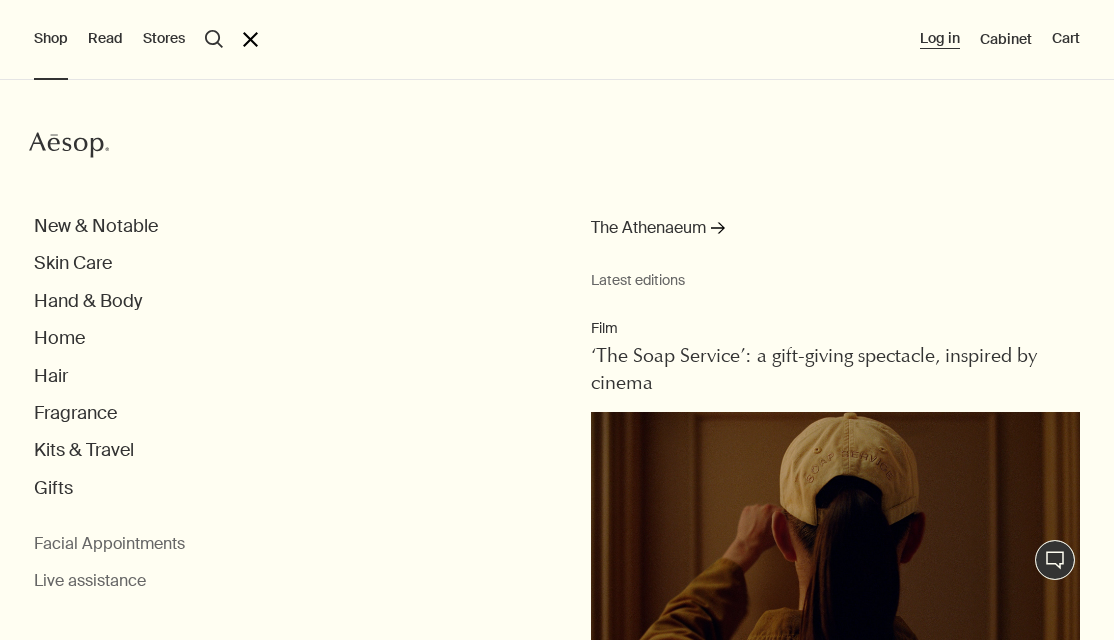 click on "Log in" at bounding box center [940, 39] 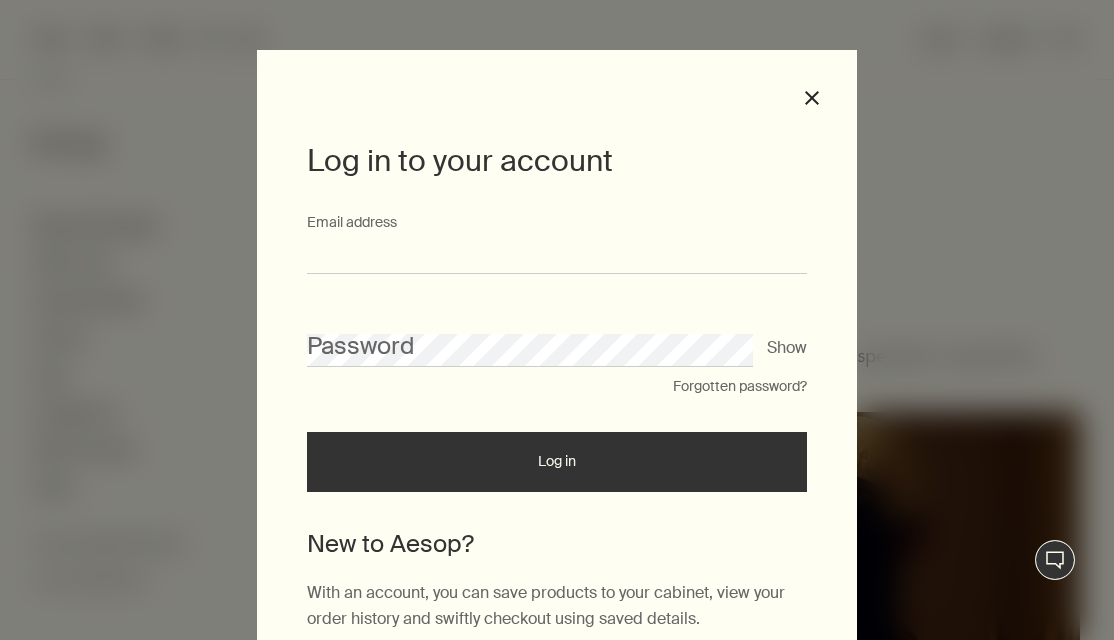 type on "**********" 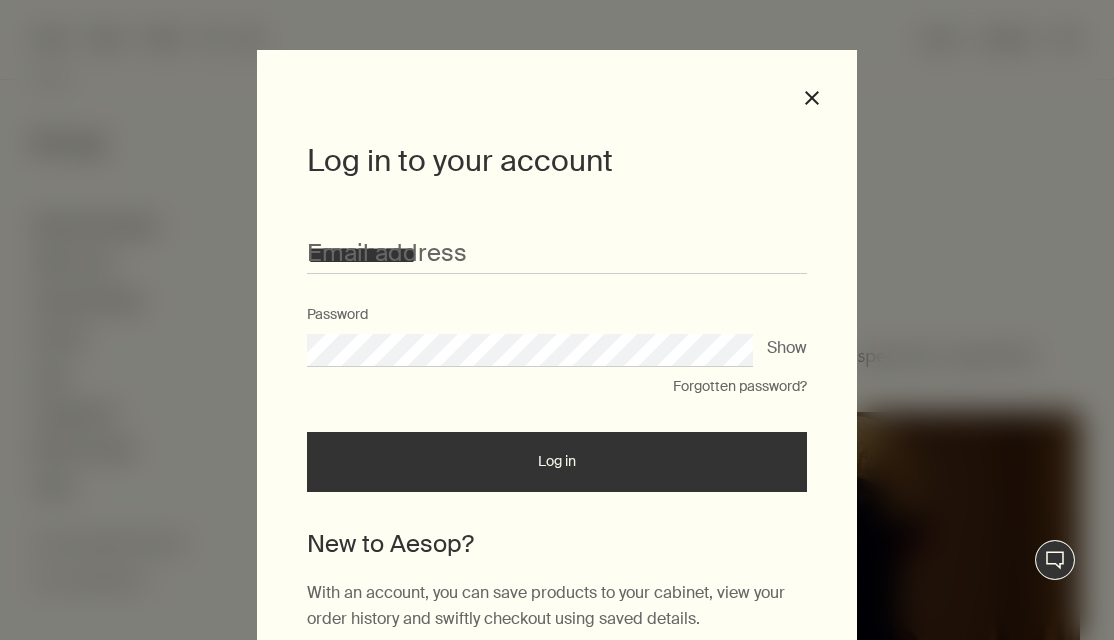 click on "Log in" at bounding box center [557, 462] 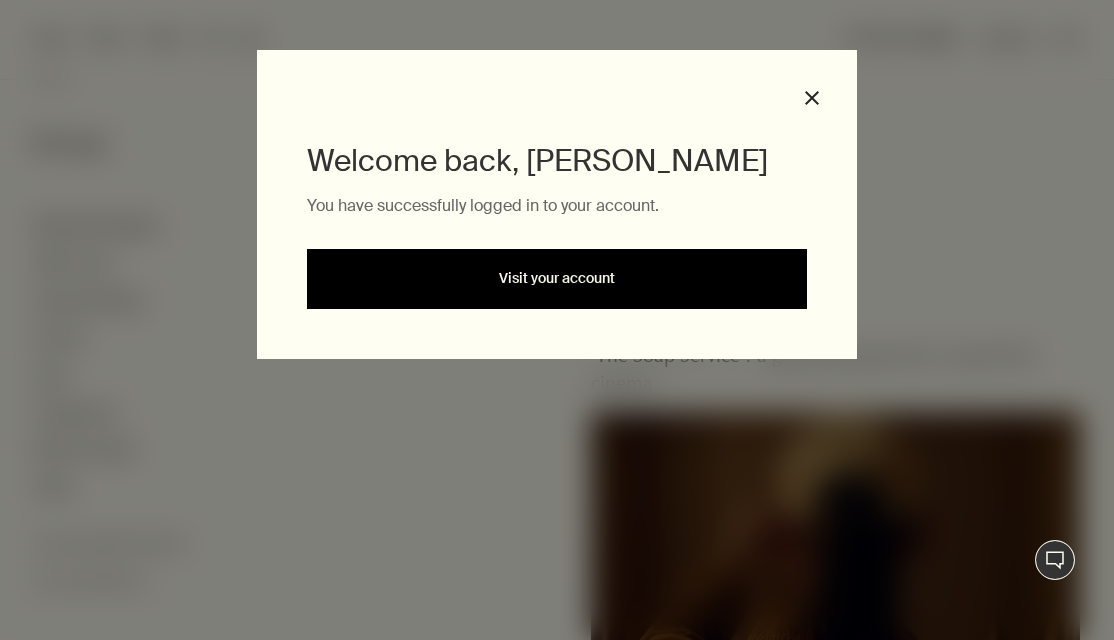 click on "Visit your account" at bounding box center (557, 279) 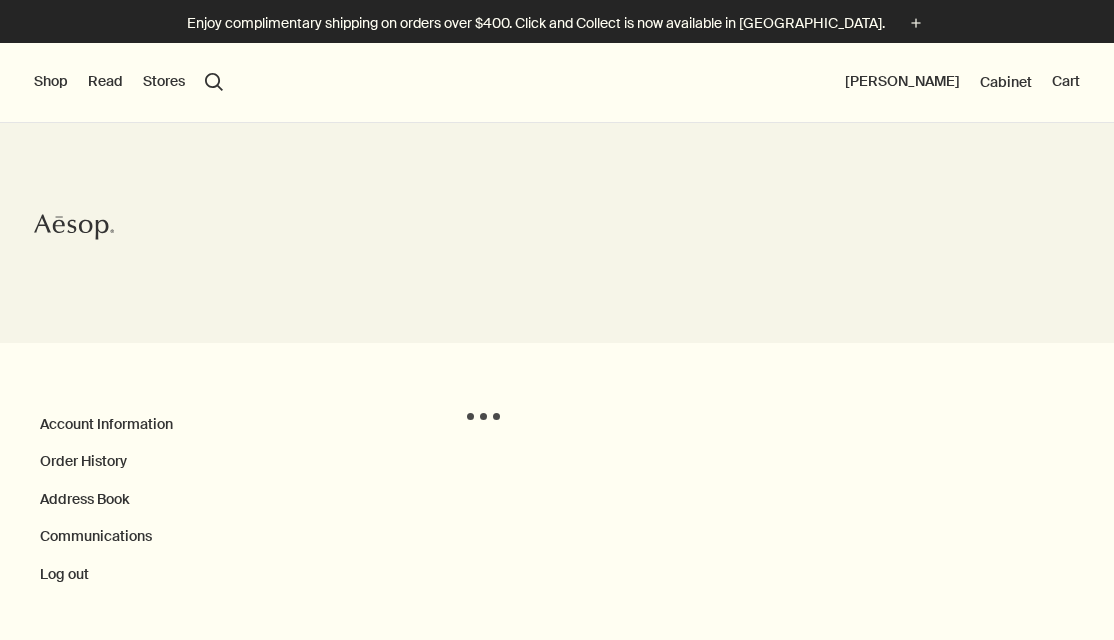 scroll, scrollTop: 0, scrollLeft: 0, axis: both 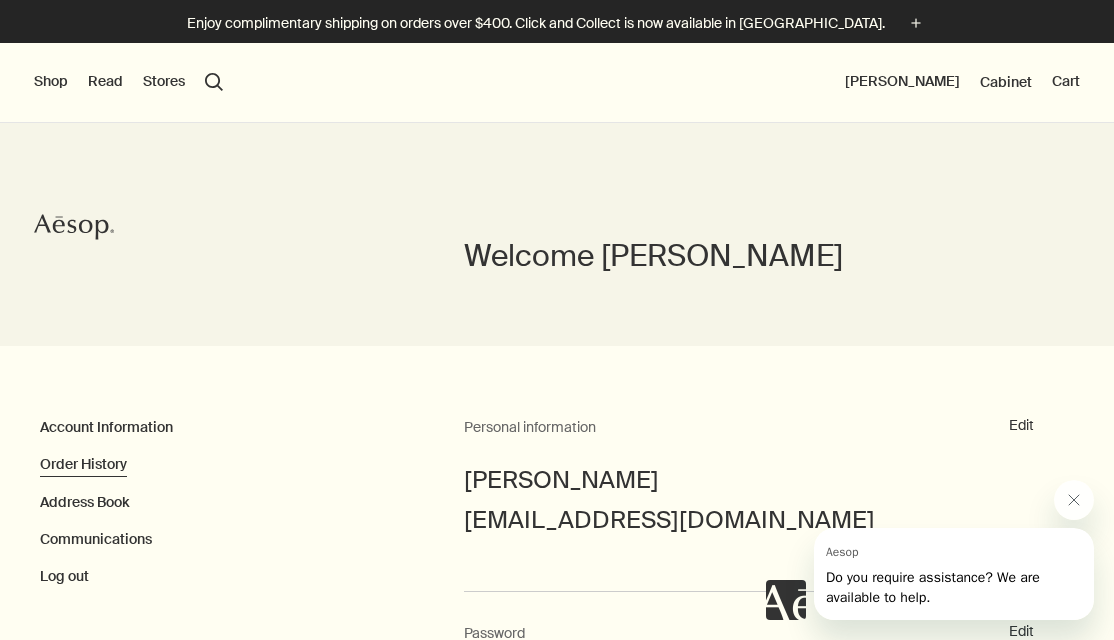 click on "Order History" at bounding box center [83, 464] 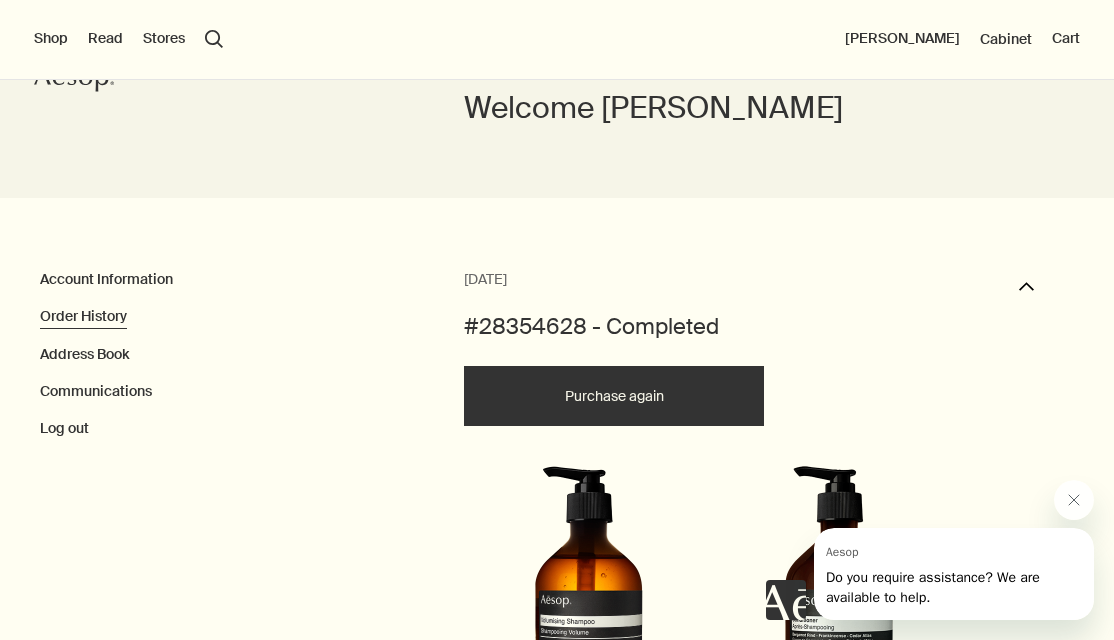 scroll, scrollTop: 138, scrollLeft: 0, axis: vertical 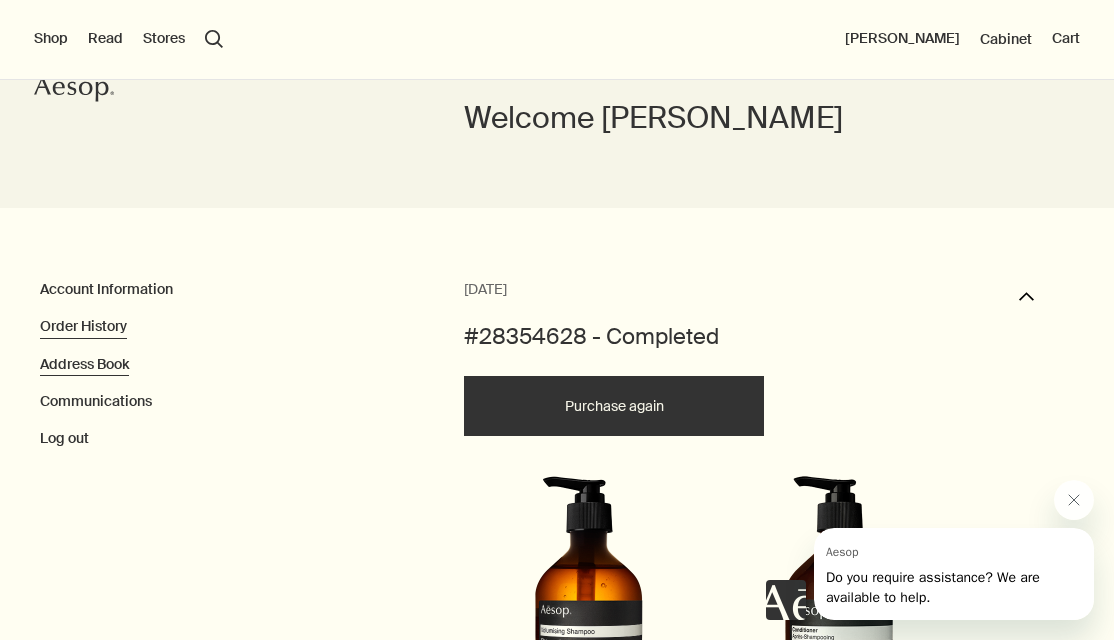 click on "Address Book" at bounding box center (84, 364) 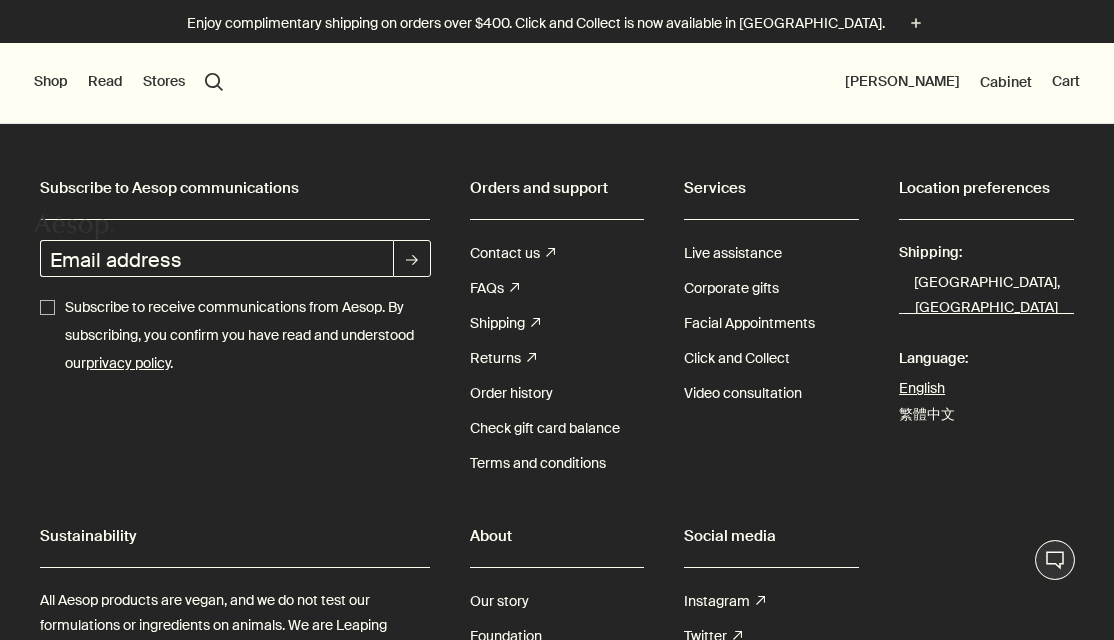 scroll, scrollTop: 0, scrollLeft: 0, axis: both 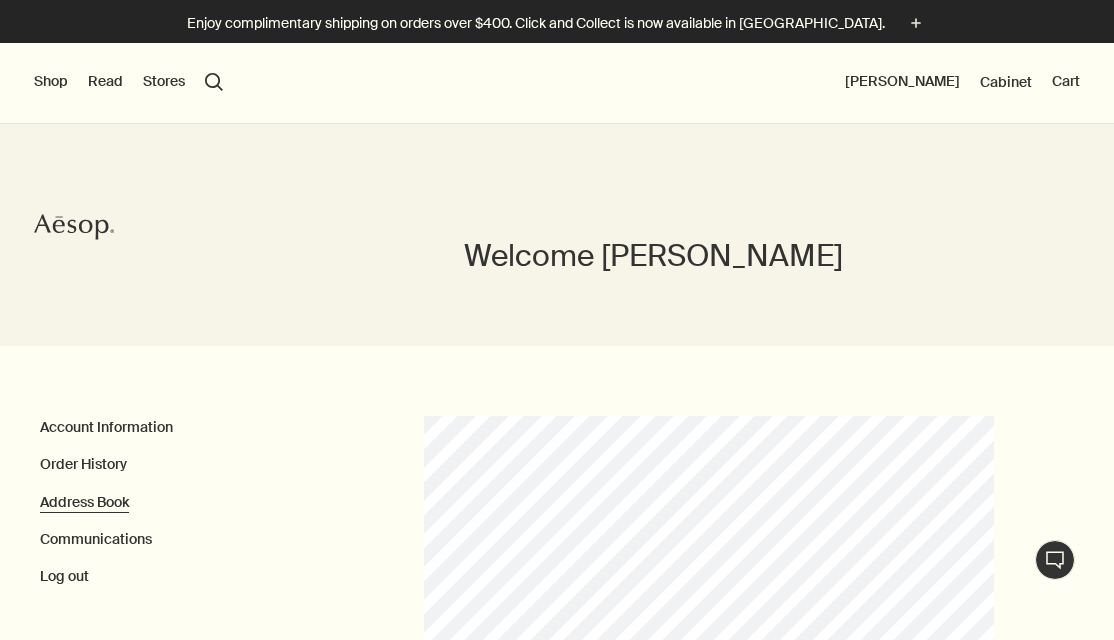 click on "Account Information" at bounding box center [106, 426] 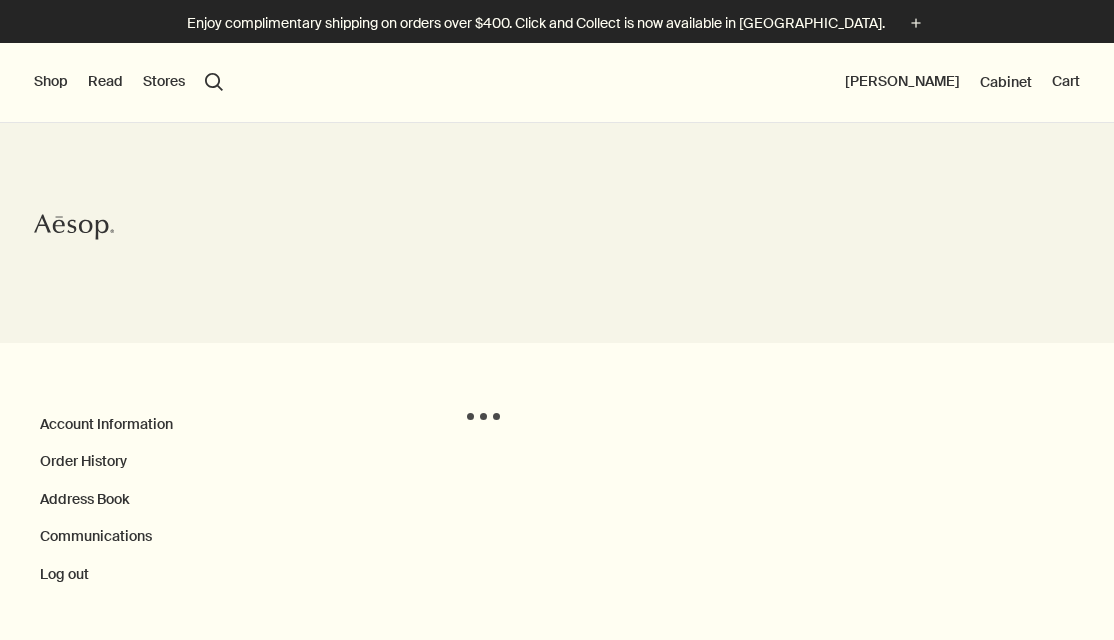 scroll, scrollTop: 0, scrollLeft: 0, axis: both 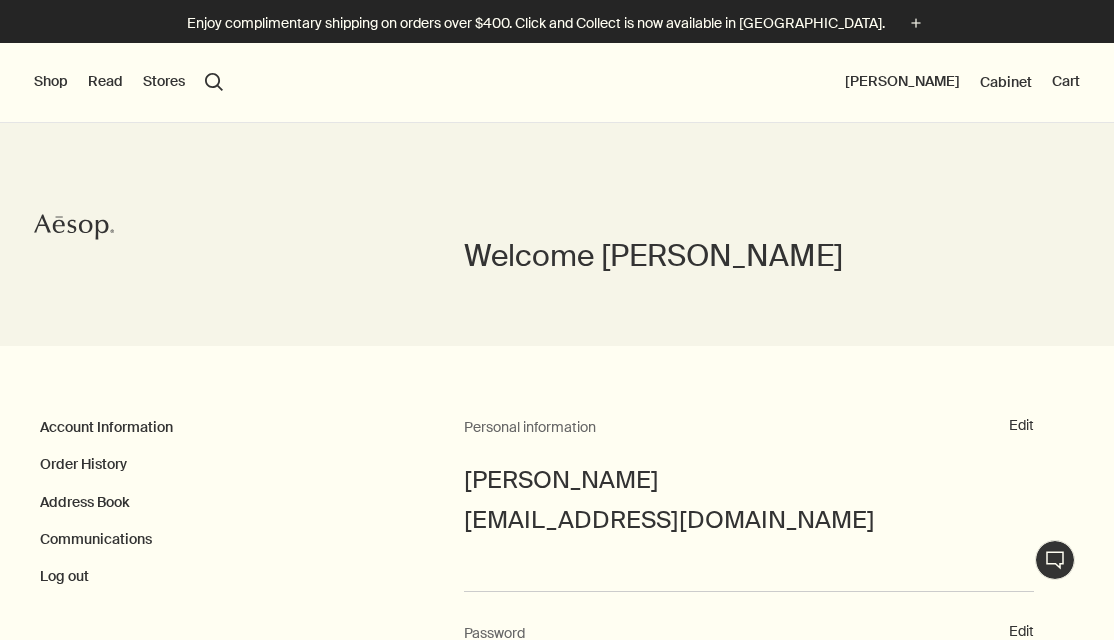 click on "Shop" at bounding box center (51, 82) 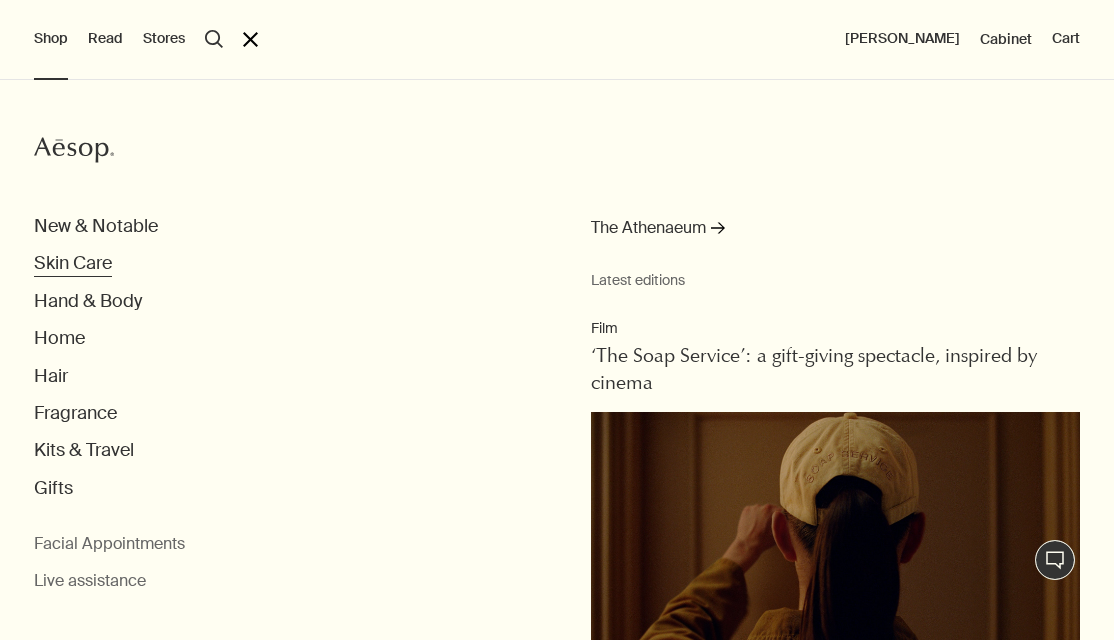 click on "Skin Care" at bounding box center (73, 263) 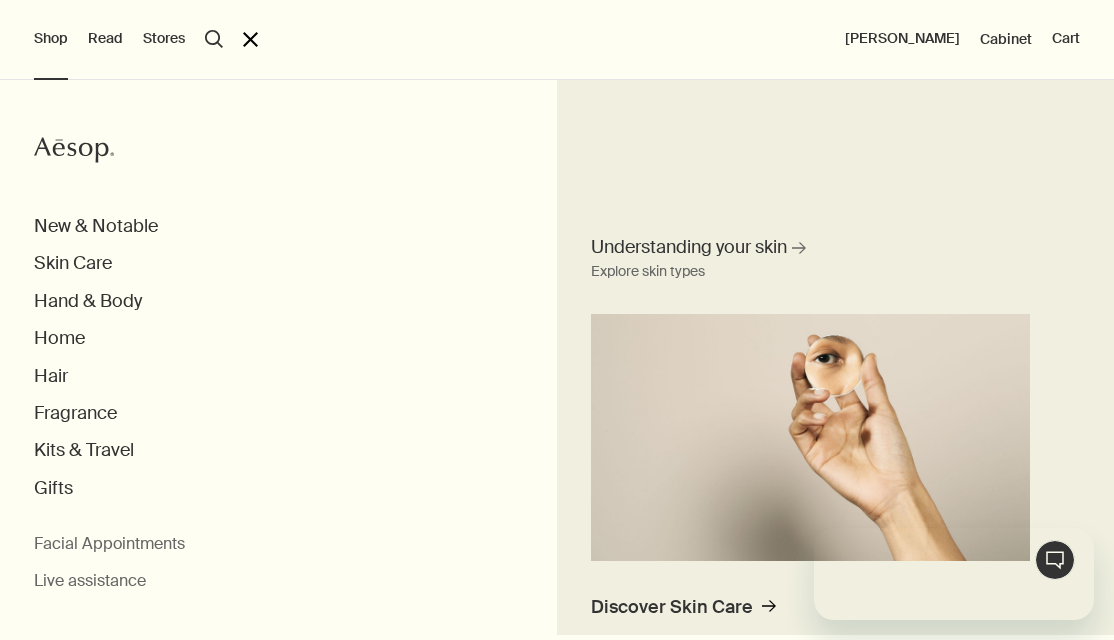 scroll, scrollTop: 0, scrollLeft: 0, axis: both 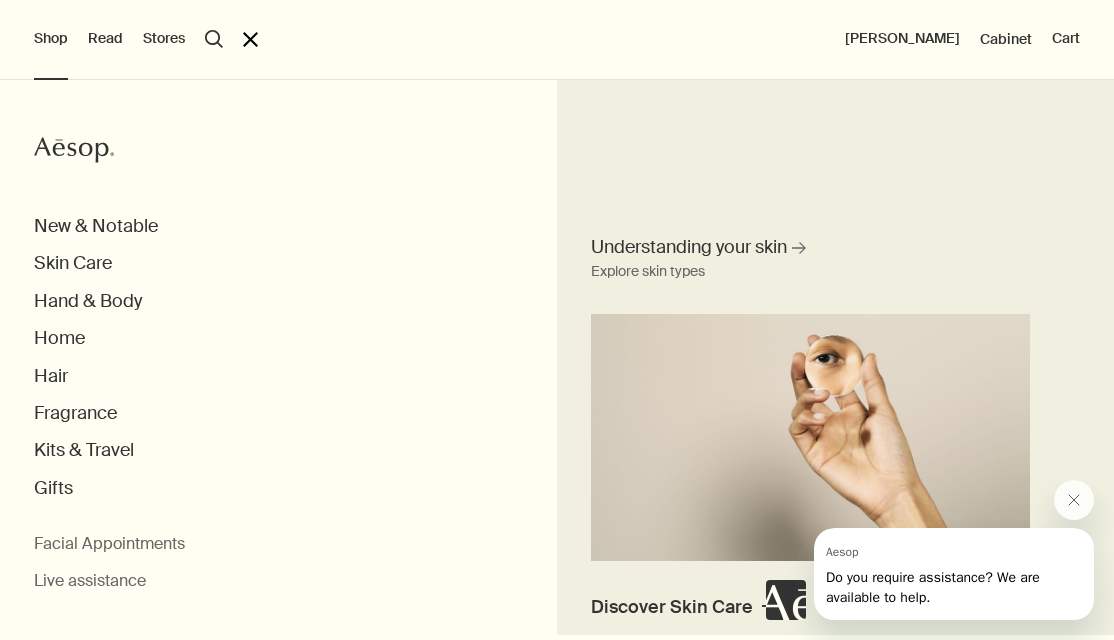 click on "search Search" at bounding box center (214, 39) 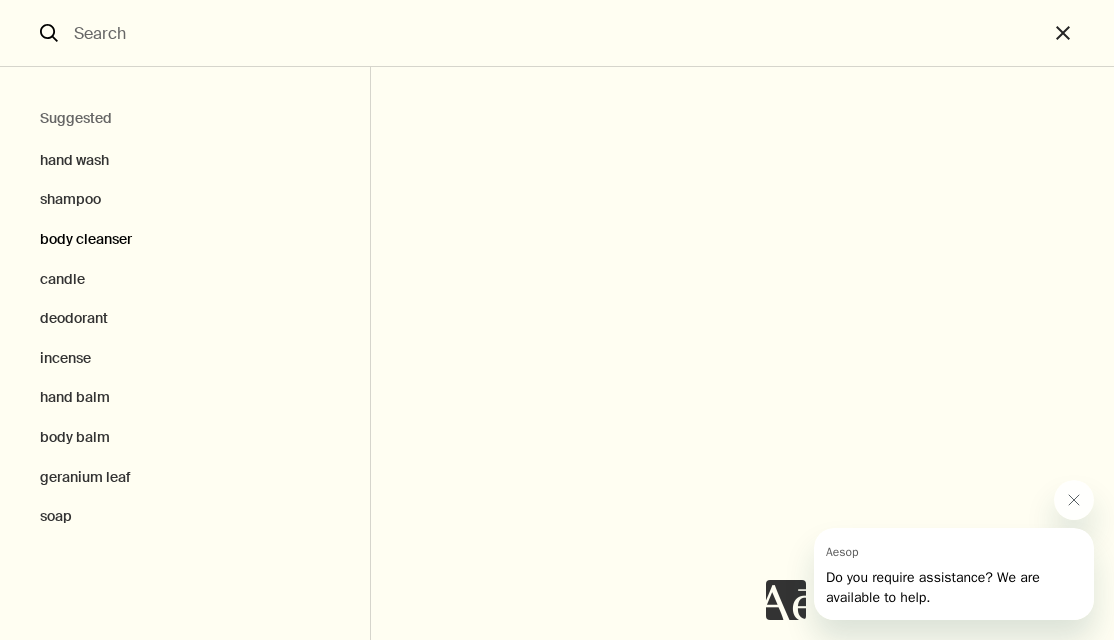 click on "body cleanser" at bounding box center (185, 240) 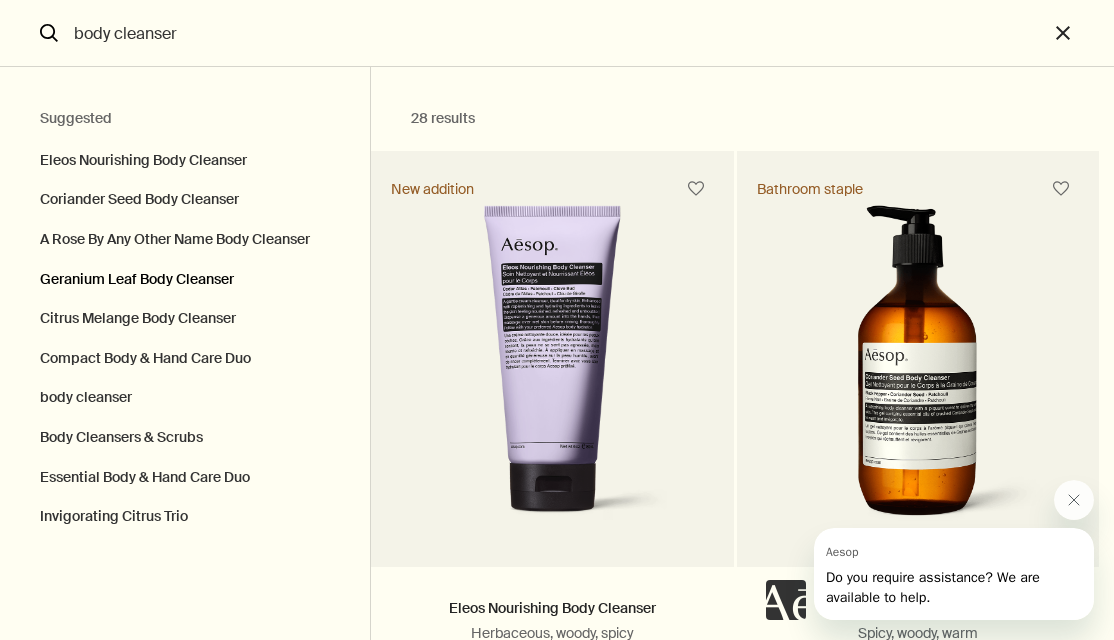 click on "Geranium Leaf Body Cleanser" at bounding box center (185, 280) 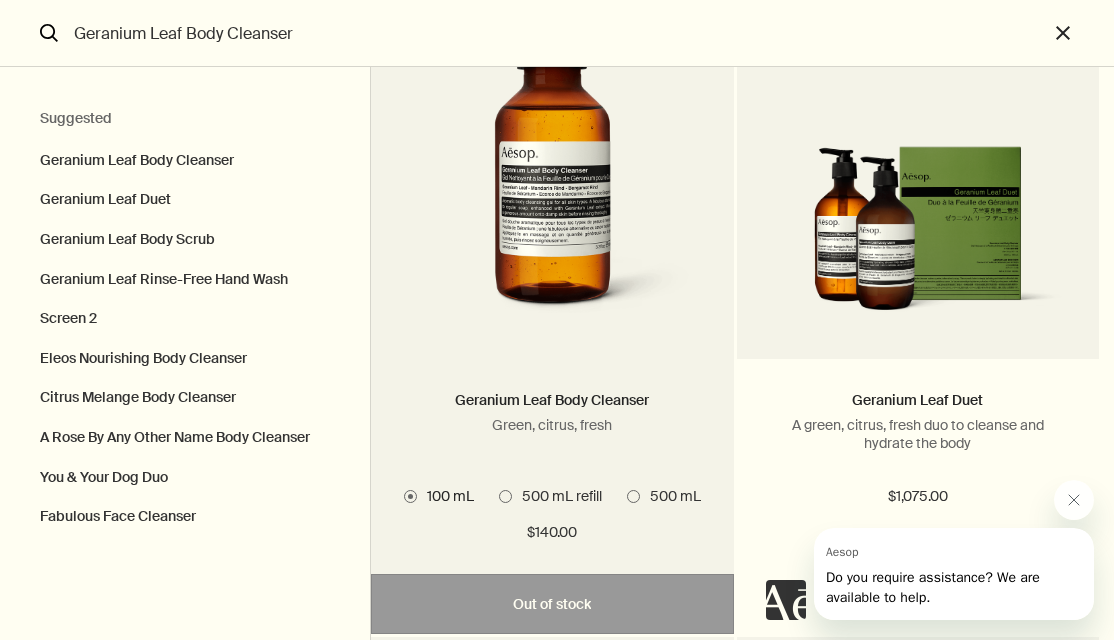 scroll, scrollTop: 214, scrollLeft: 0, axis: vertical 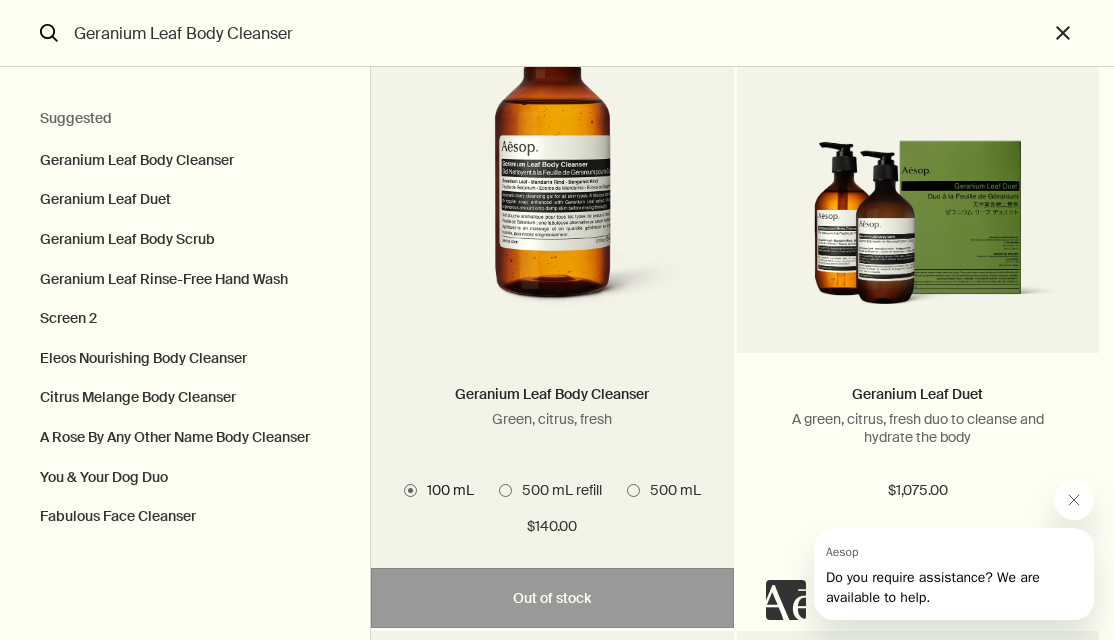 click at bounding box center [633, 490] 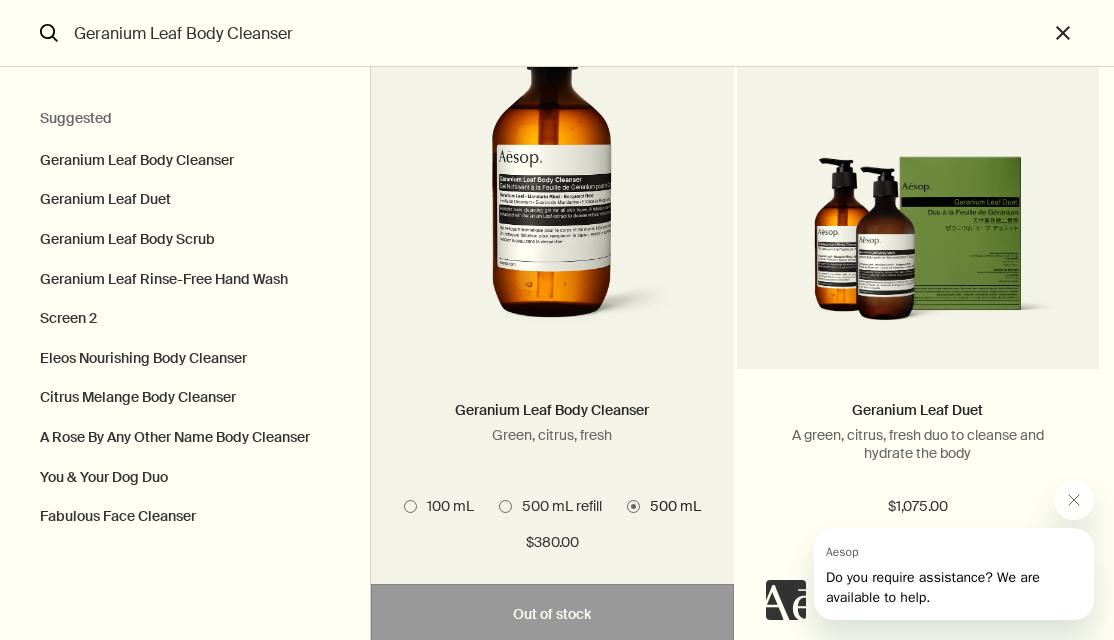 scroll, scrollTop: 199, scrollLeft: 0, axis: vertical 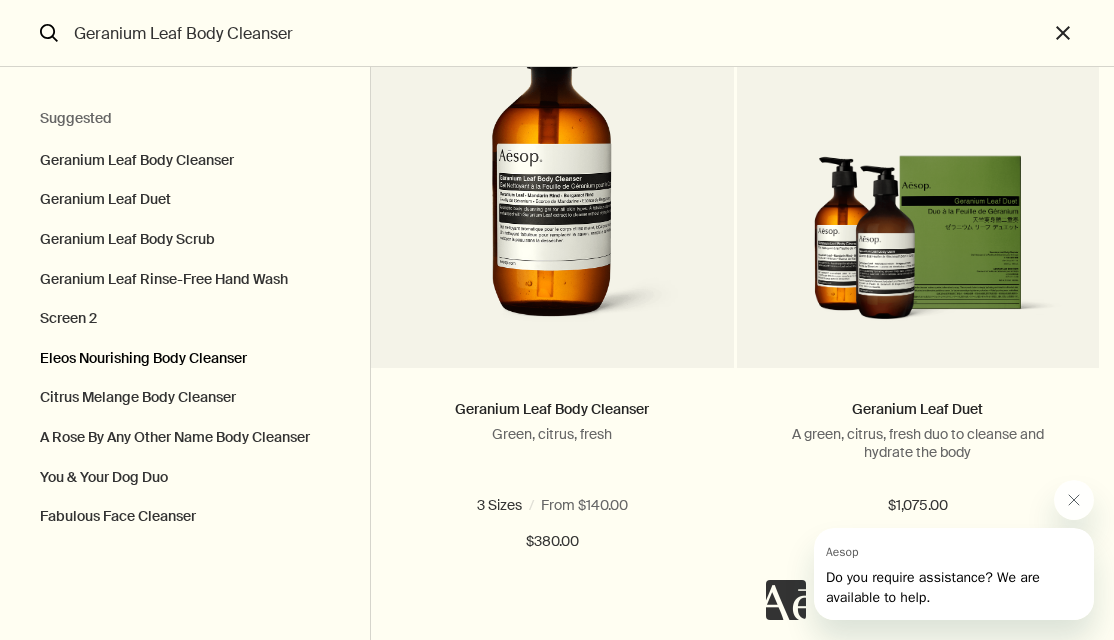 click on "Eleos Nourishing Body Cleanser" at bounding box center [185, 359] 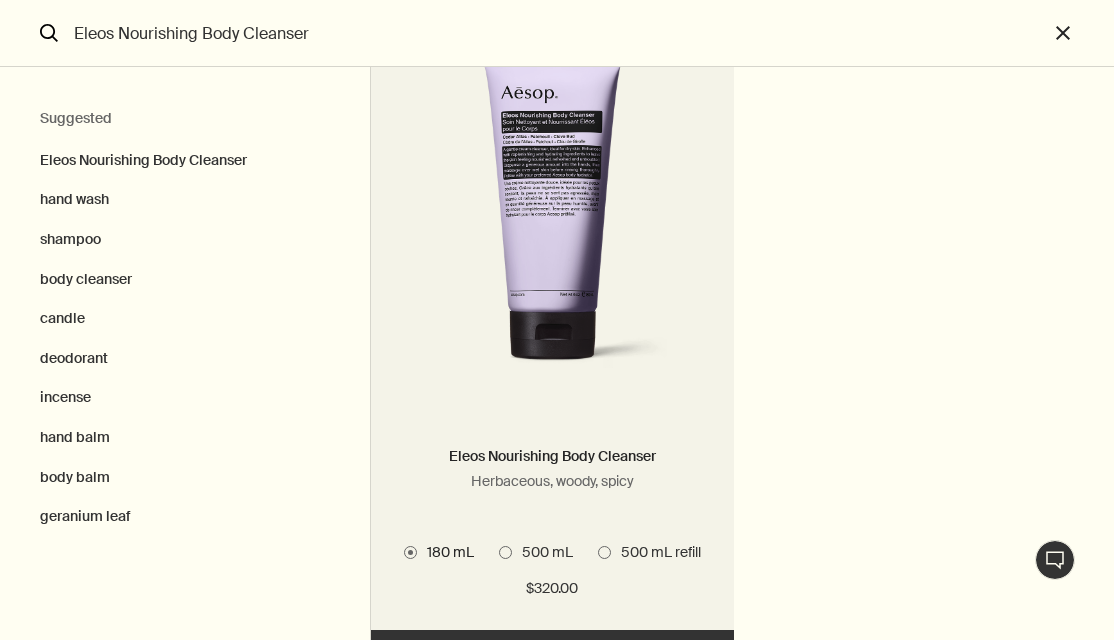 scroll, scrollTop: 155, scrollLeft: 0, axis: vertical 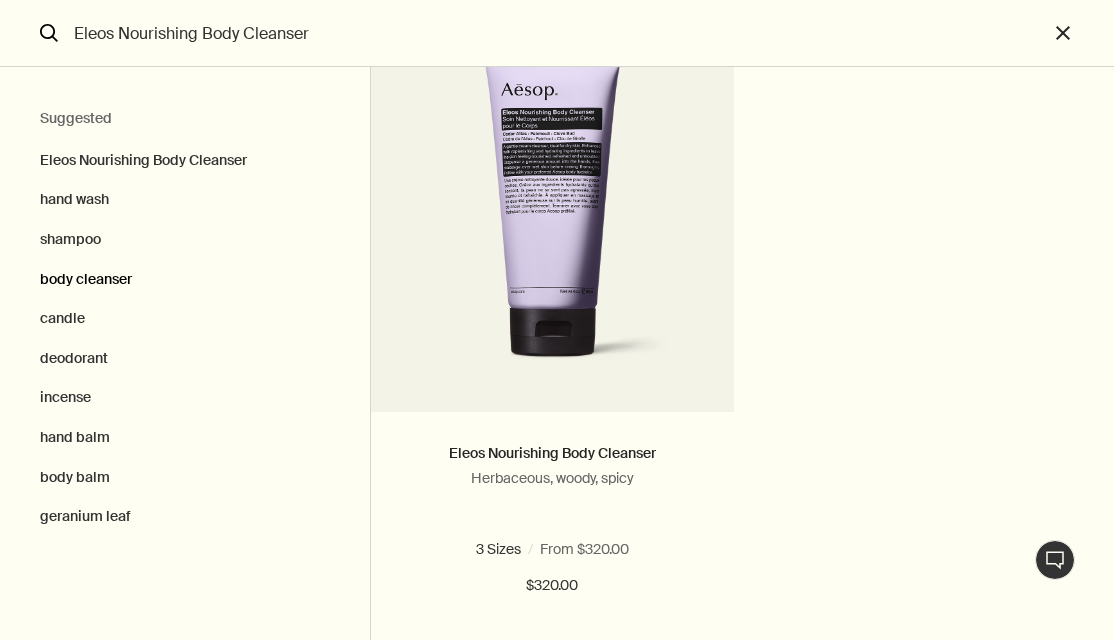 click on "body cleanser" at bounding box center (185, 280) 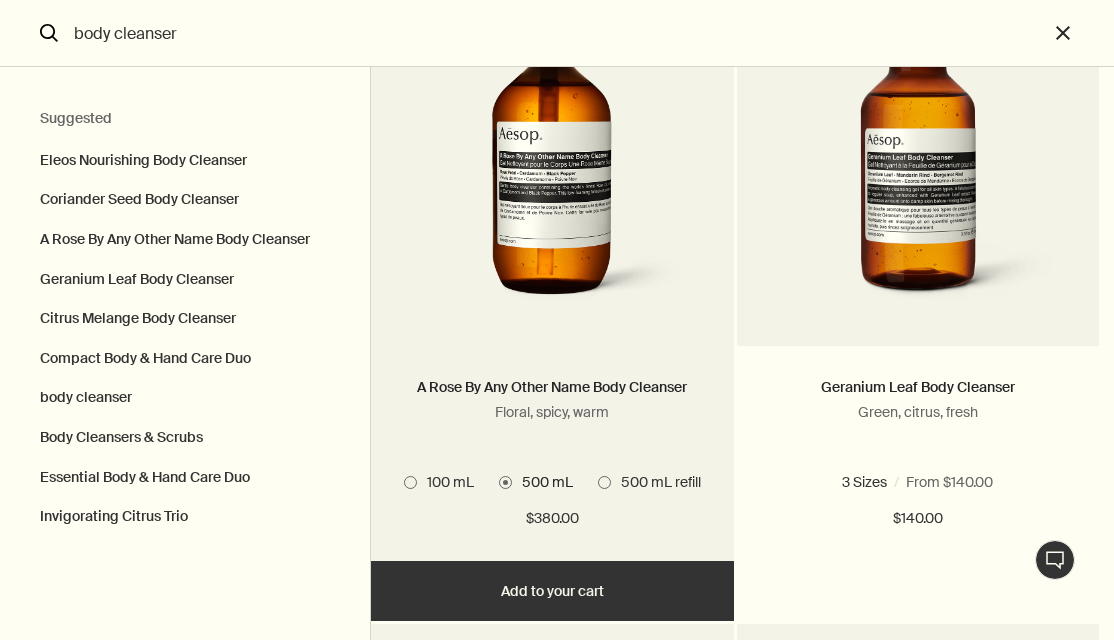 scroll, scrollTop: 909, scrollLeft: 0, axis: vertical 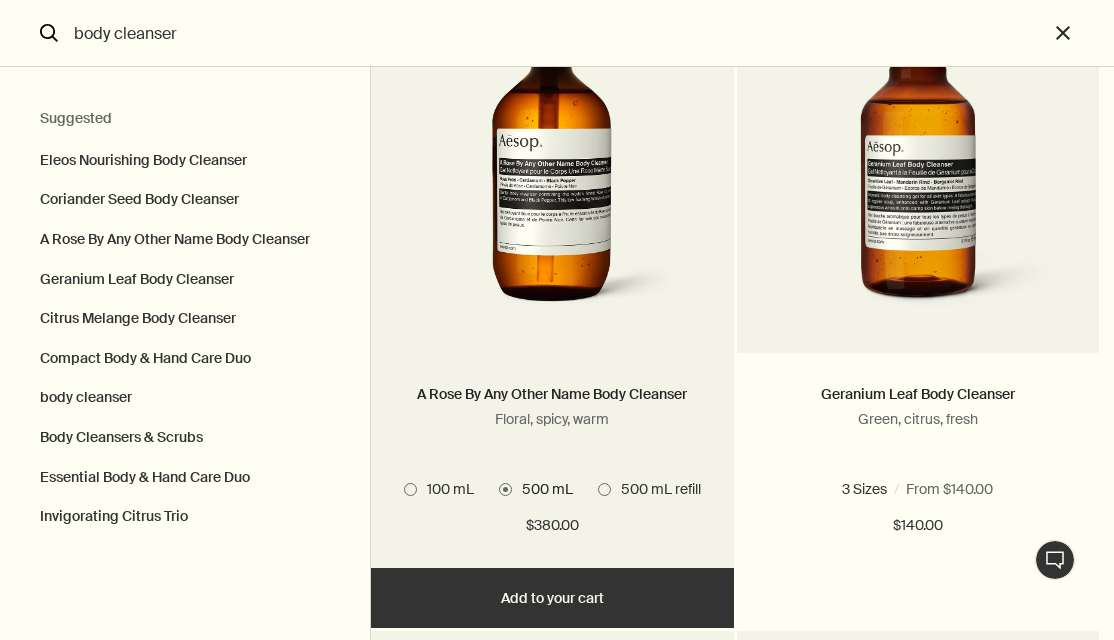 click on "500 mL" at bounding box center [542, 489] 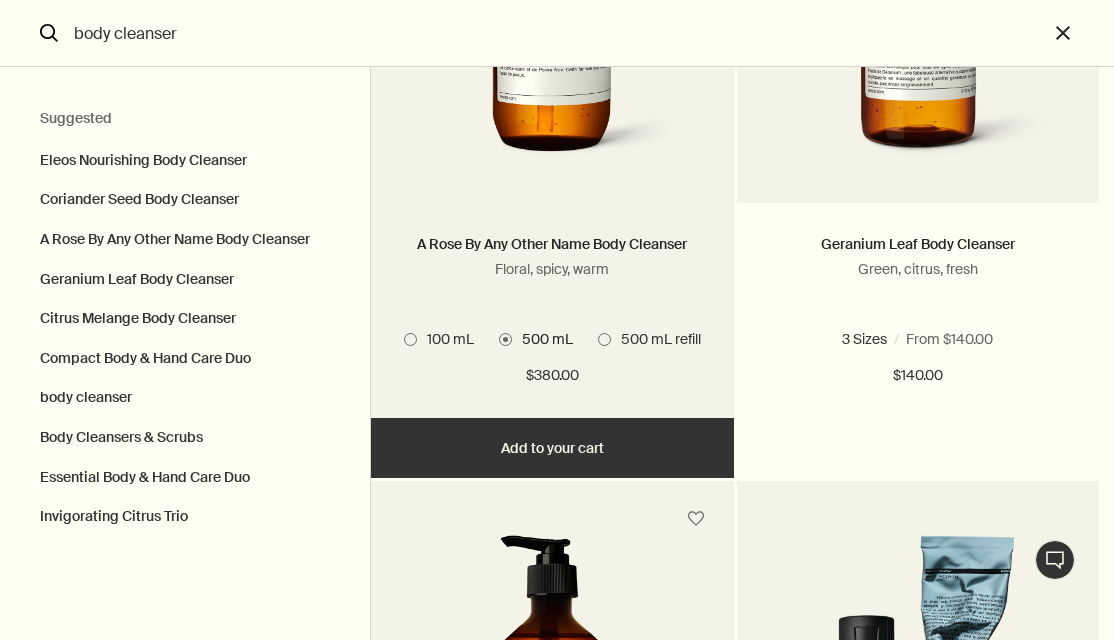 scroll, scrollTop: 1134, scrollLeft: 0, axis: vertical 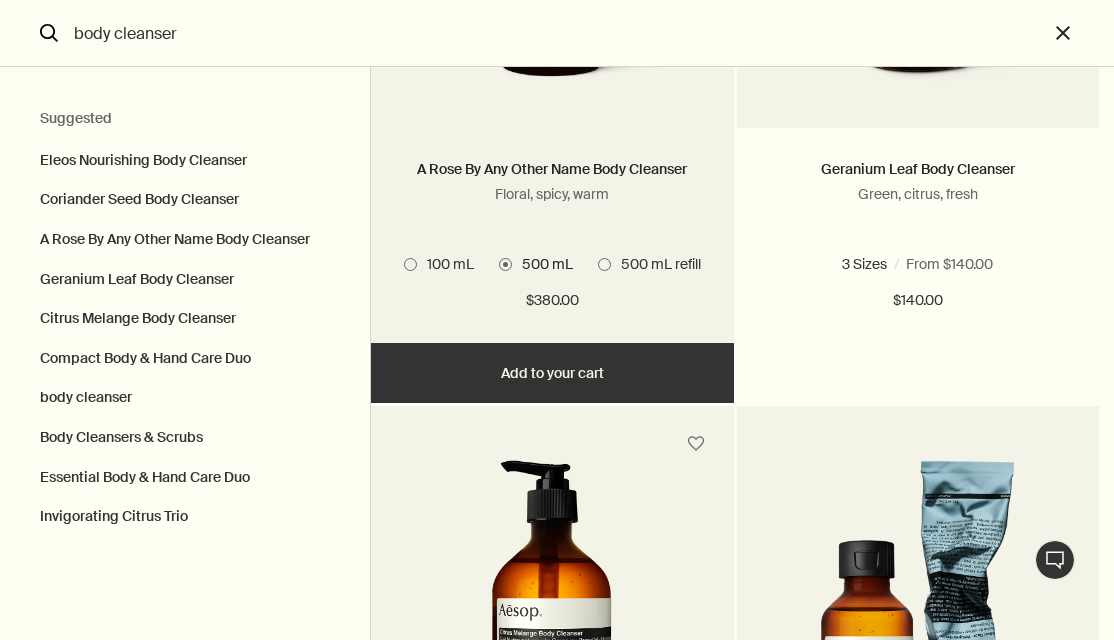 click on "Added Added to your cart Add Add to your cart" at bounding box center [552, 373] 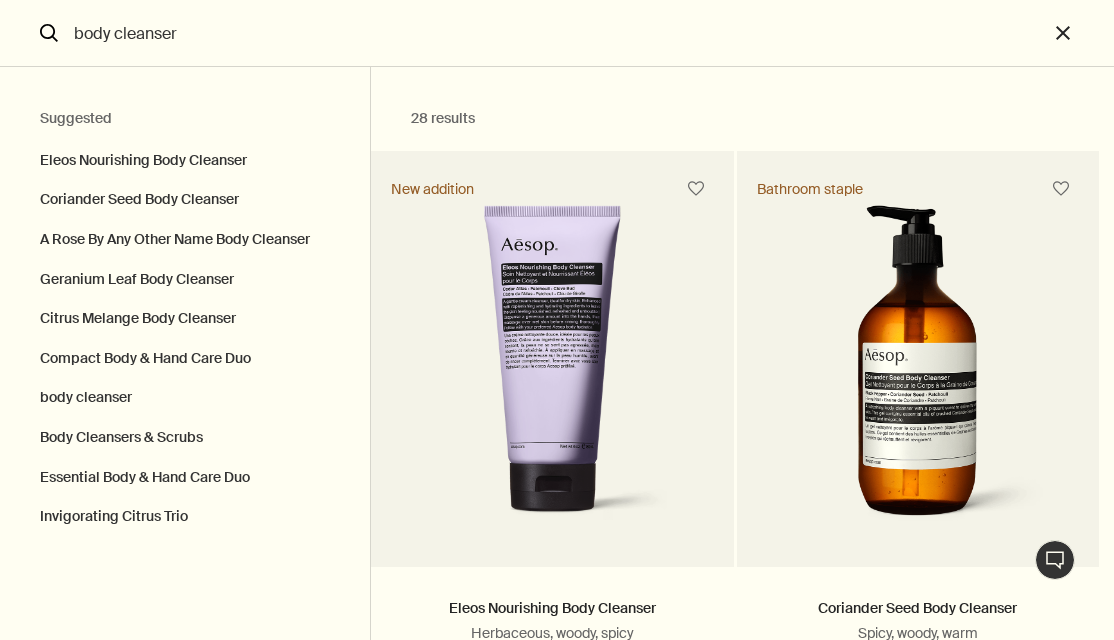 scroll, scrollTop: 0, scrollLeft: 0, axis: both 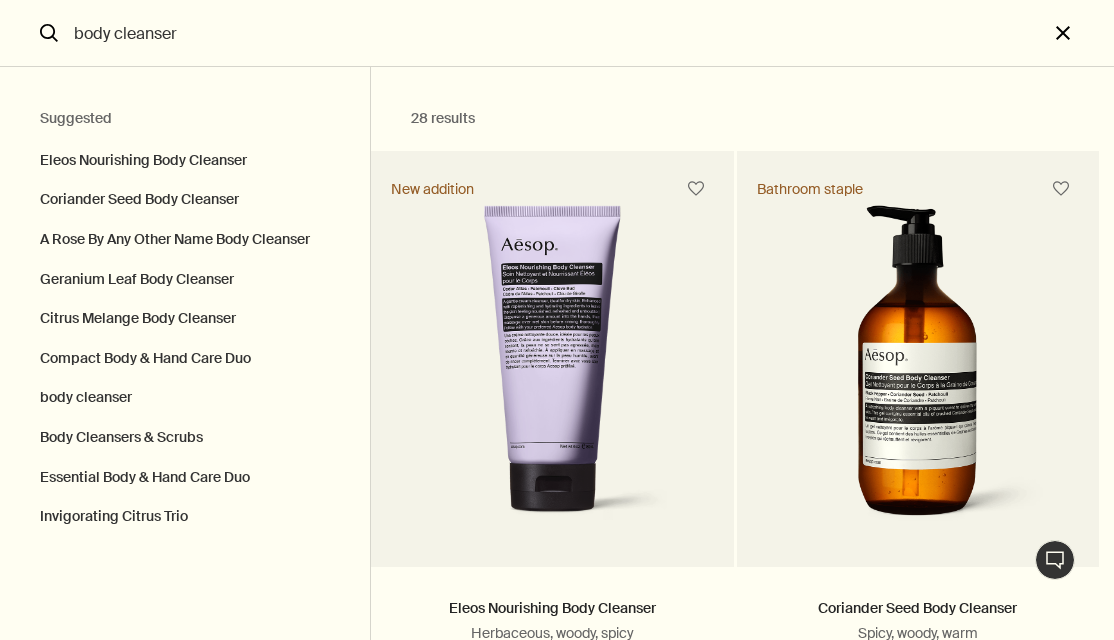 click on "close" at bounding box center [1081, 33] 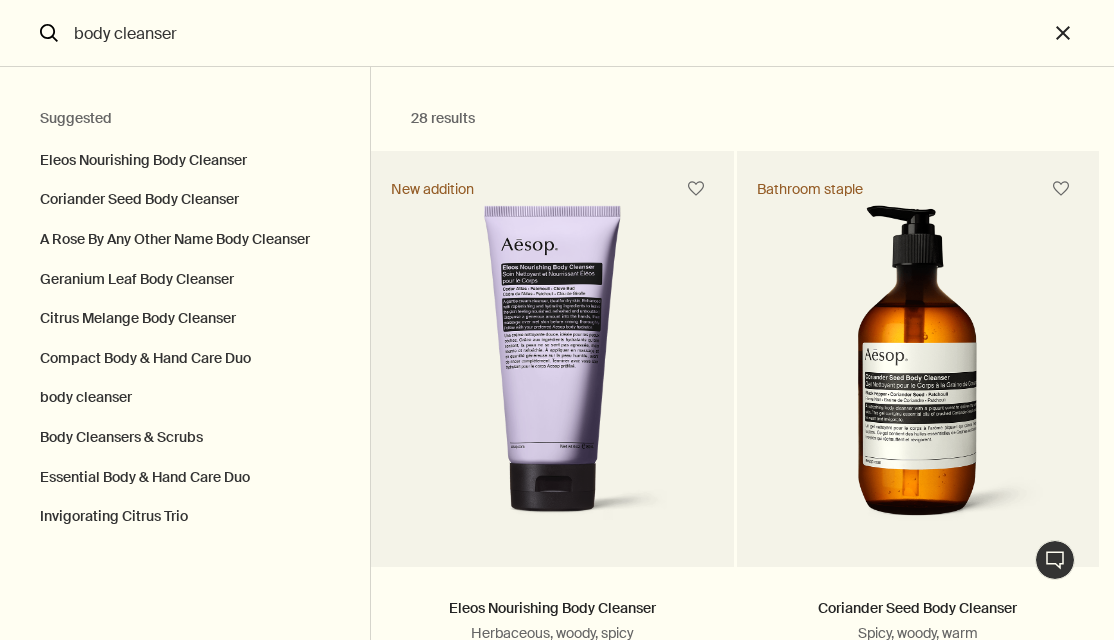 type 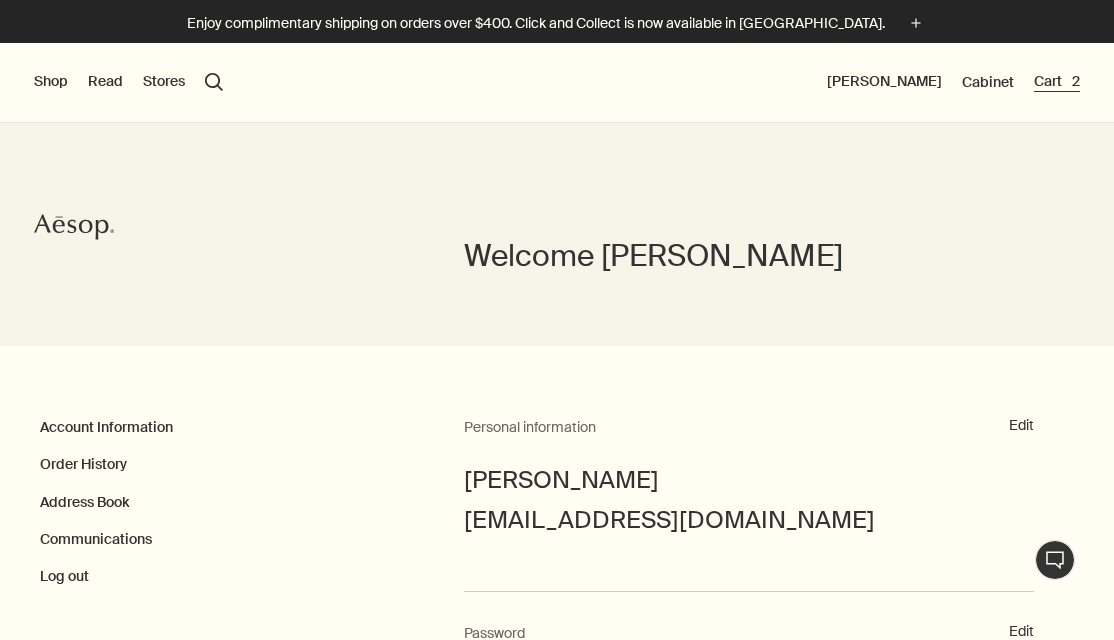 click on "Cart 2" at bounding box center [1057, 82] 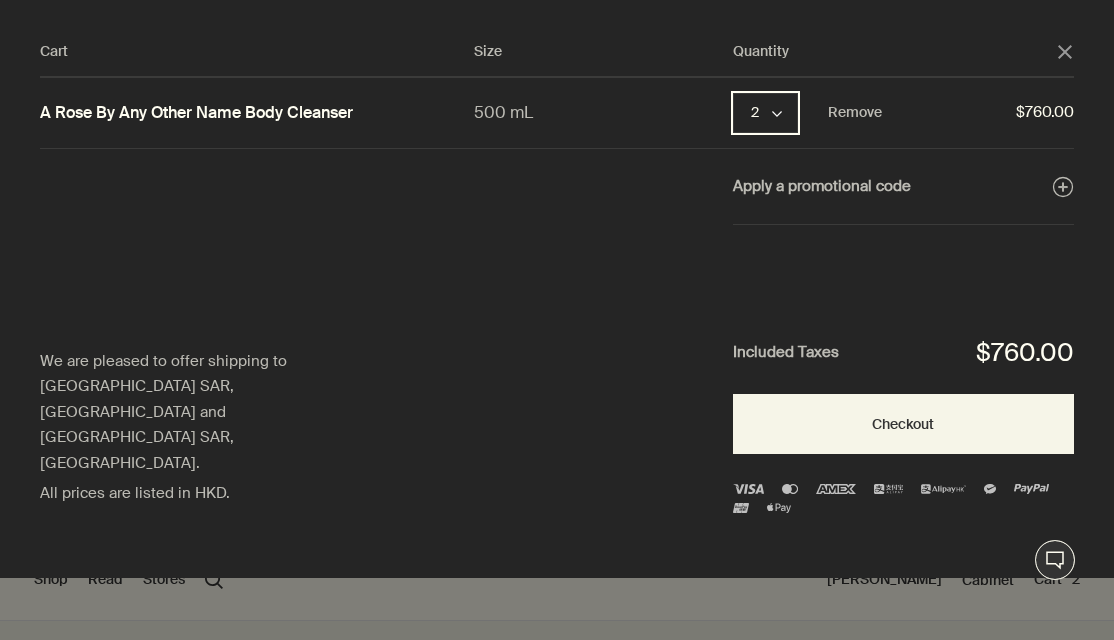 click on "chevron" 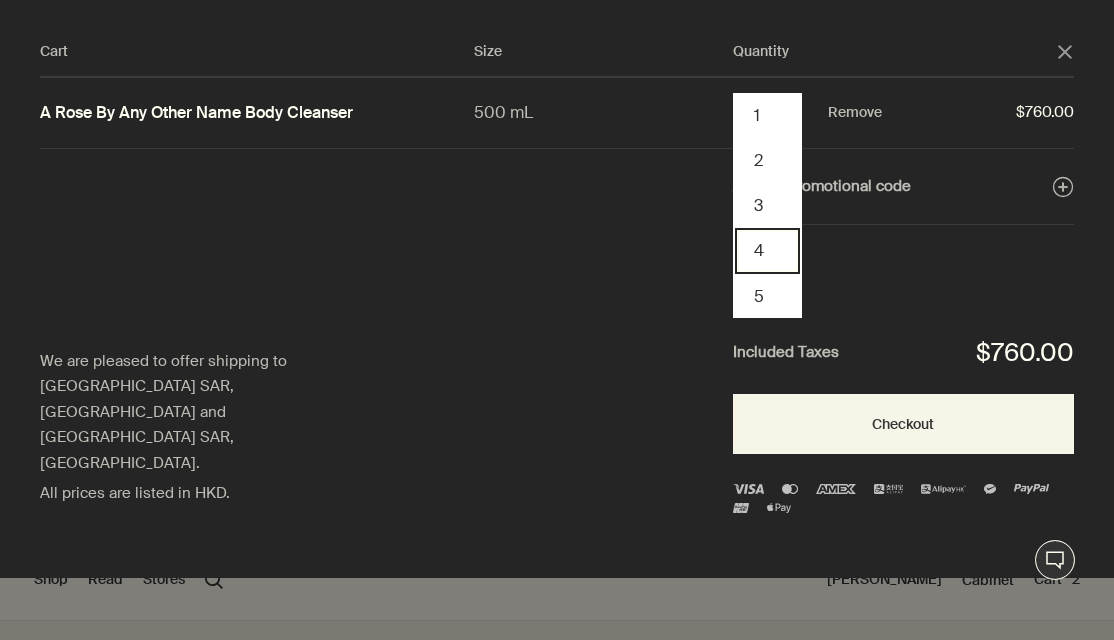 click on "4" at bounding box center [767, 250] 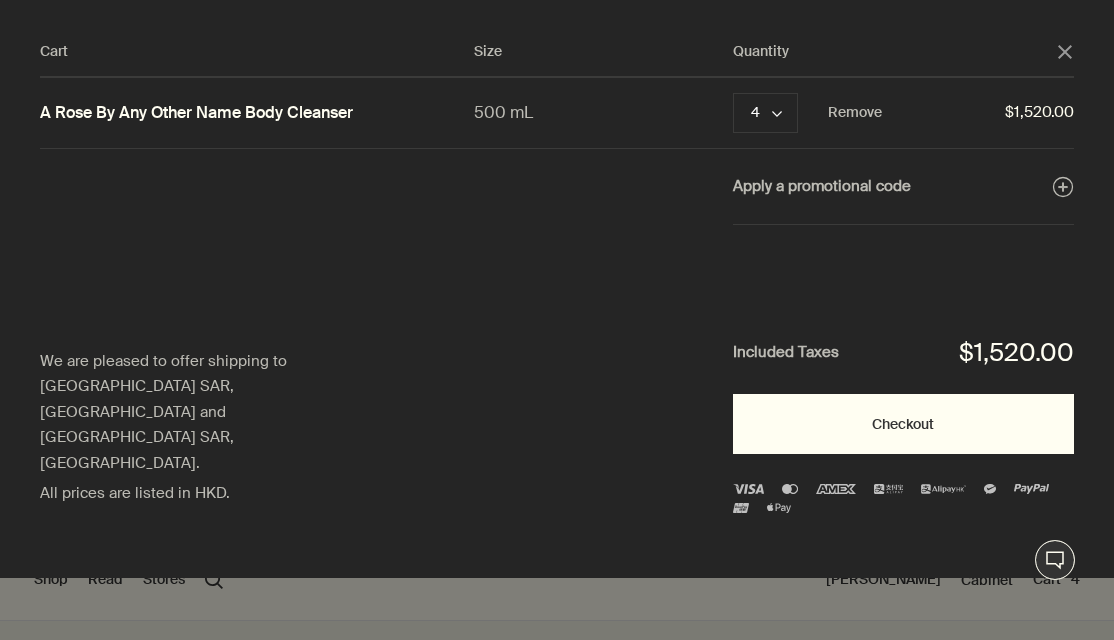 click on "Checkout" at bounding box center [903, 424] 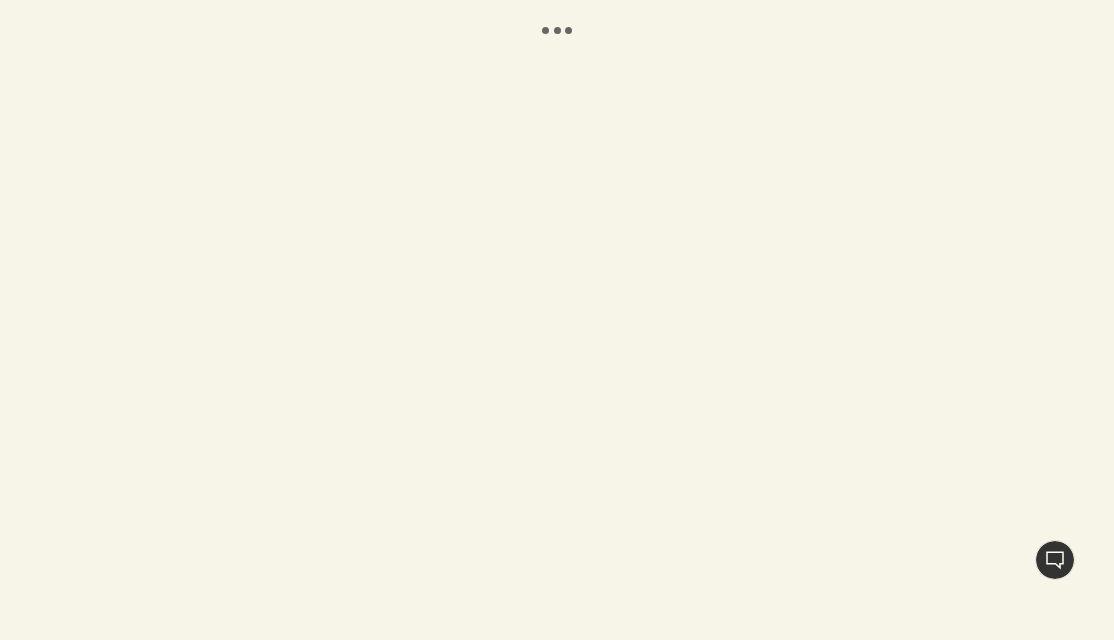 scroll, scrollTop: 0, scrollLeft: 0, axis: both 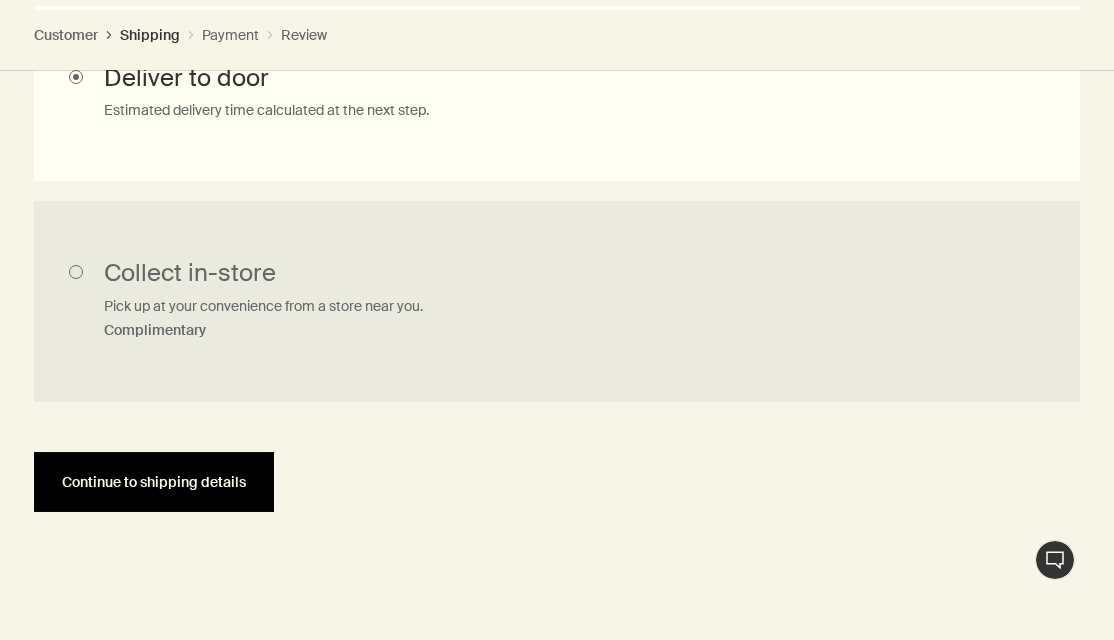 click on "Continue to shipping details" at bounding box center [154, 482] 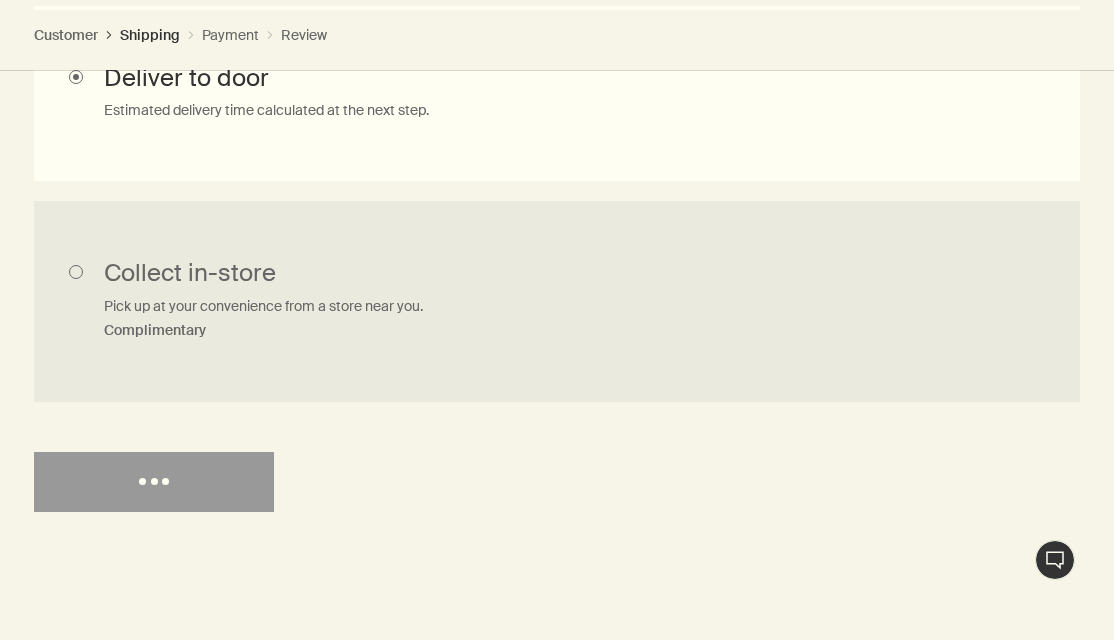 scroll, scrollTop: 0, scrollLeft: 0, axis: both 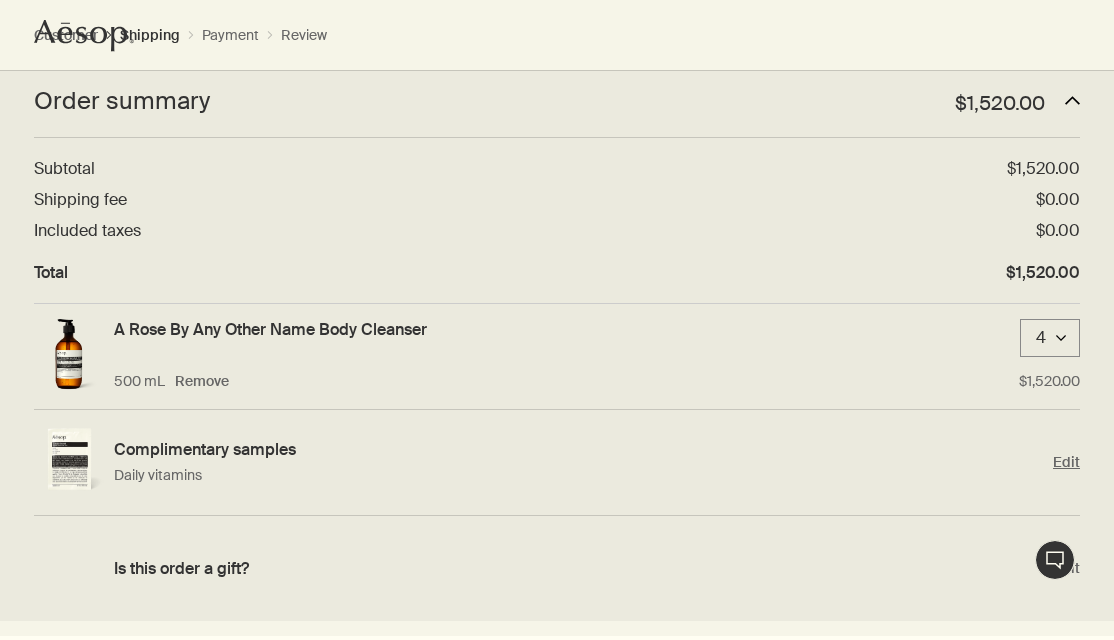 select on "HK" 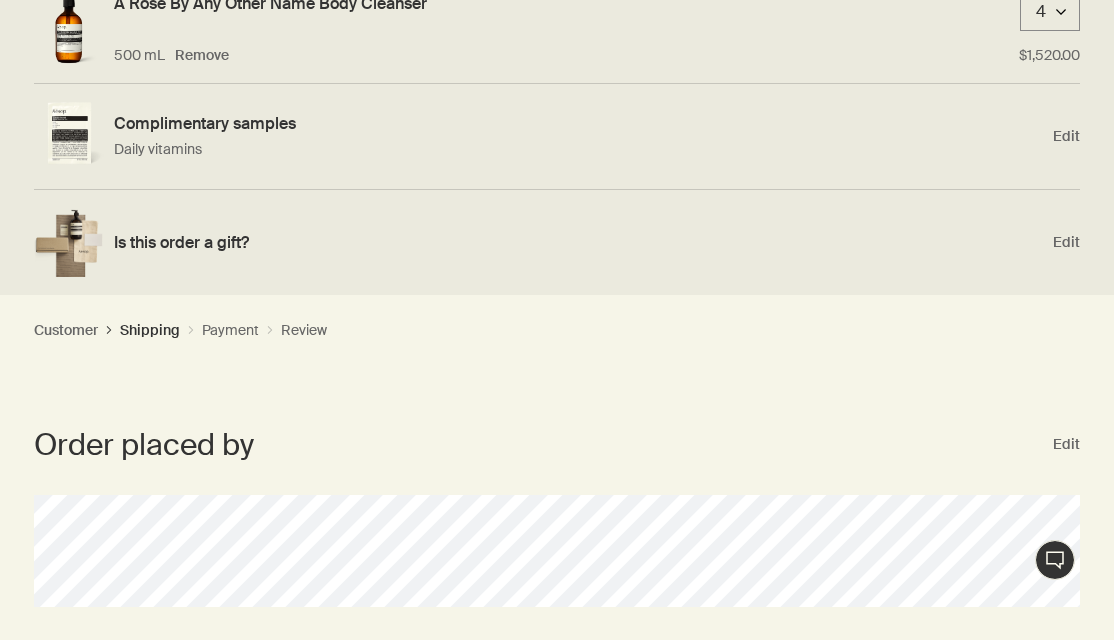 scroll, scrollTop: 245, scrollLeft: 0, axis: vertical 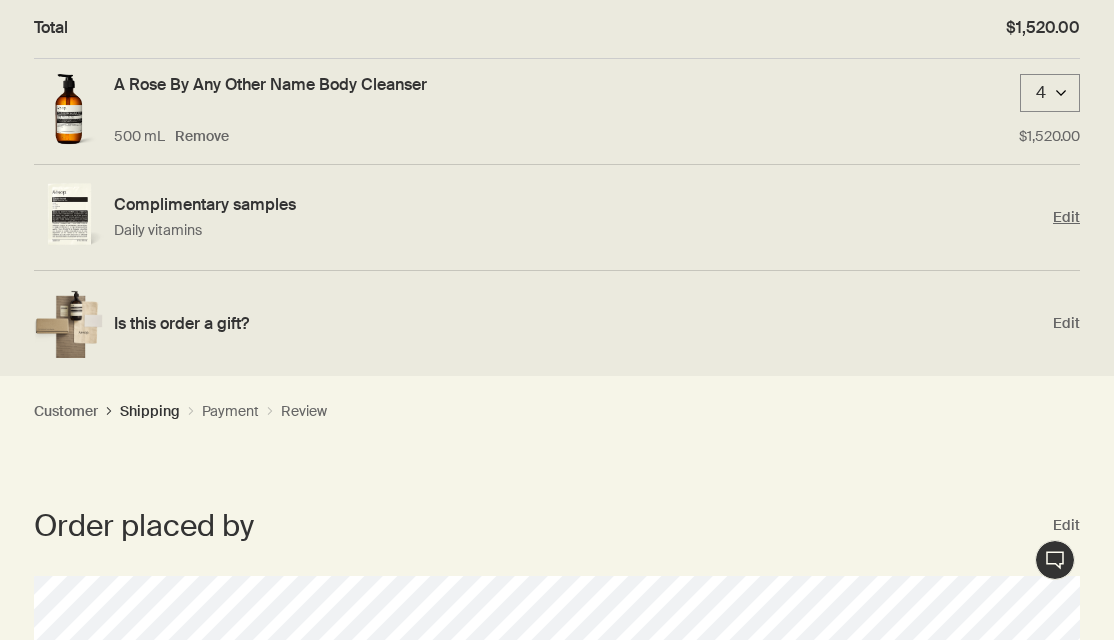 click on "Edit" at bounding box center [1066, 217] 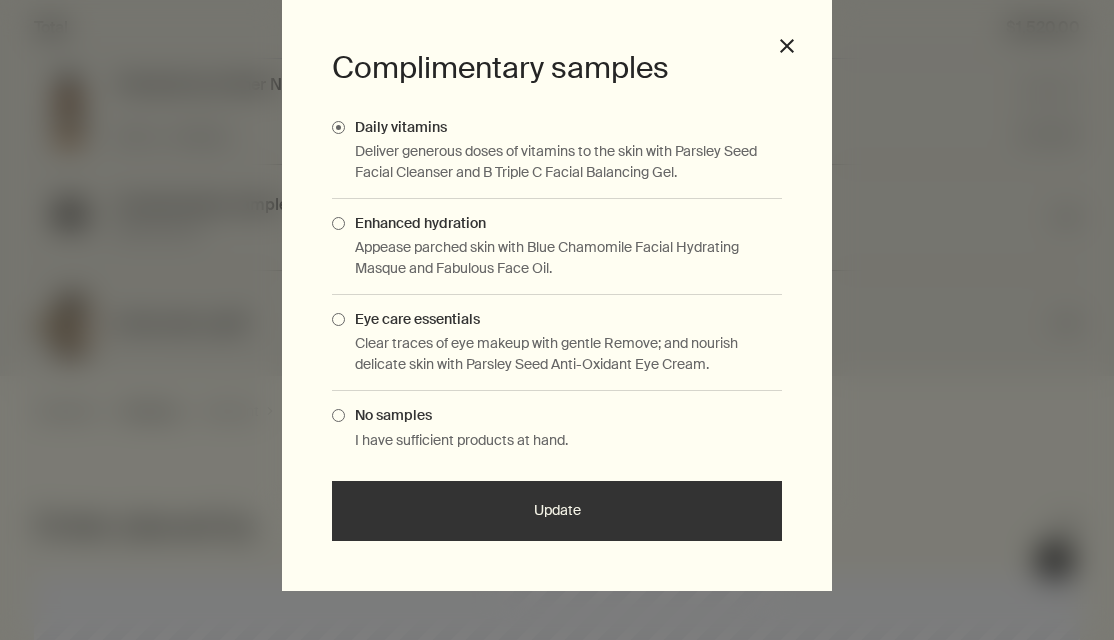 scroll, scrollTop: 51, scrollLeft: 0, axis: vertical 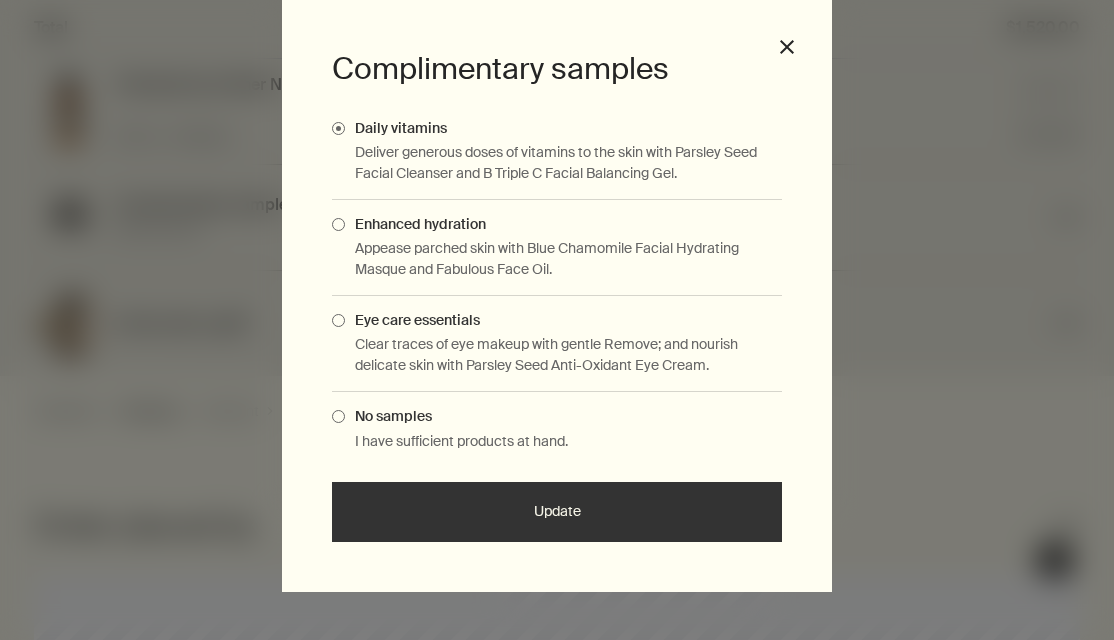 click at bounding box center [338, 224] 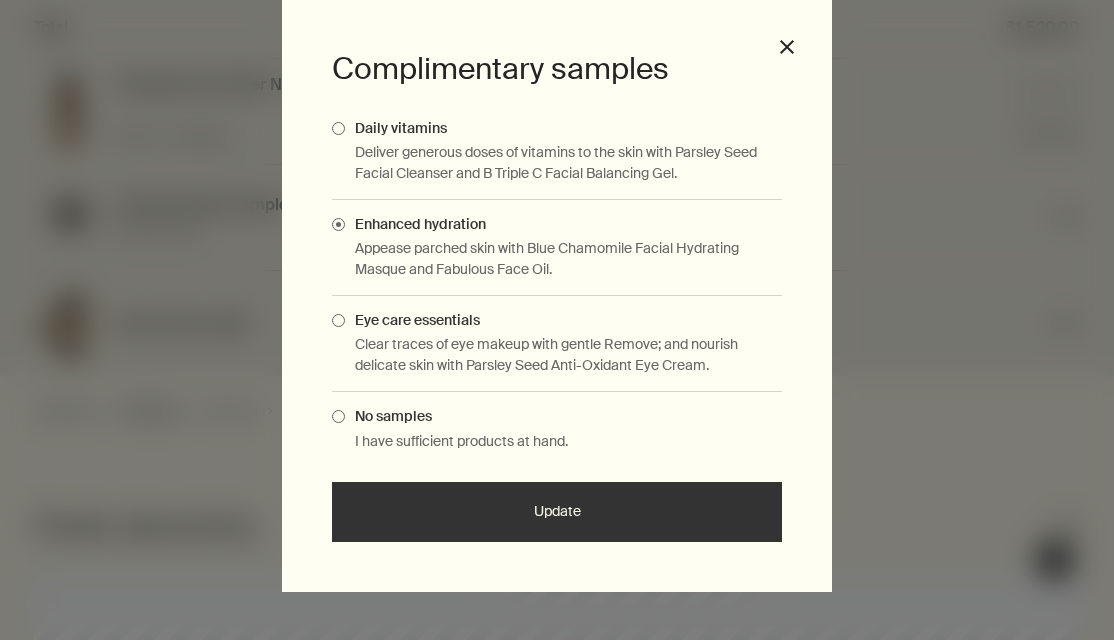 click on "Update" at bounding box center [557, 512] 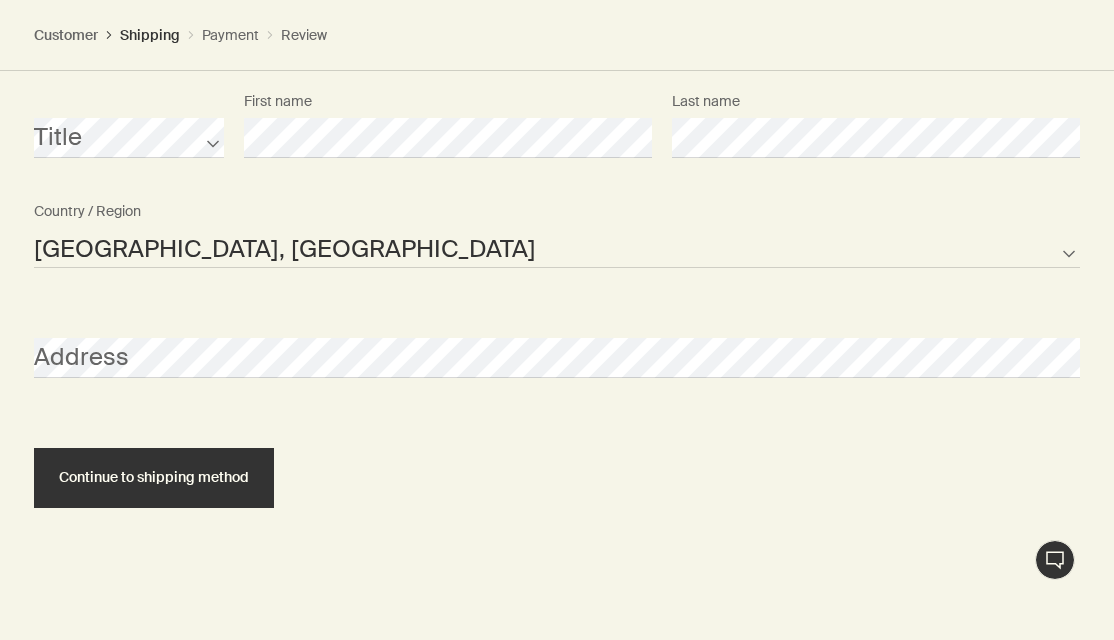 scroll, scrollTop: 1589, scrollLeft: 0, axis: vertical 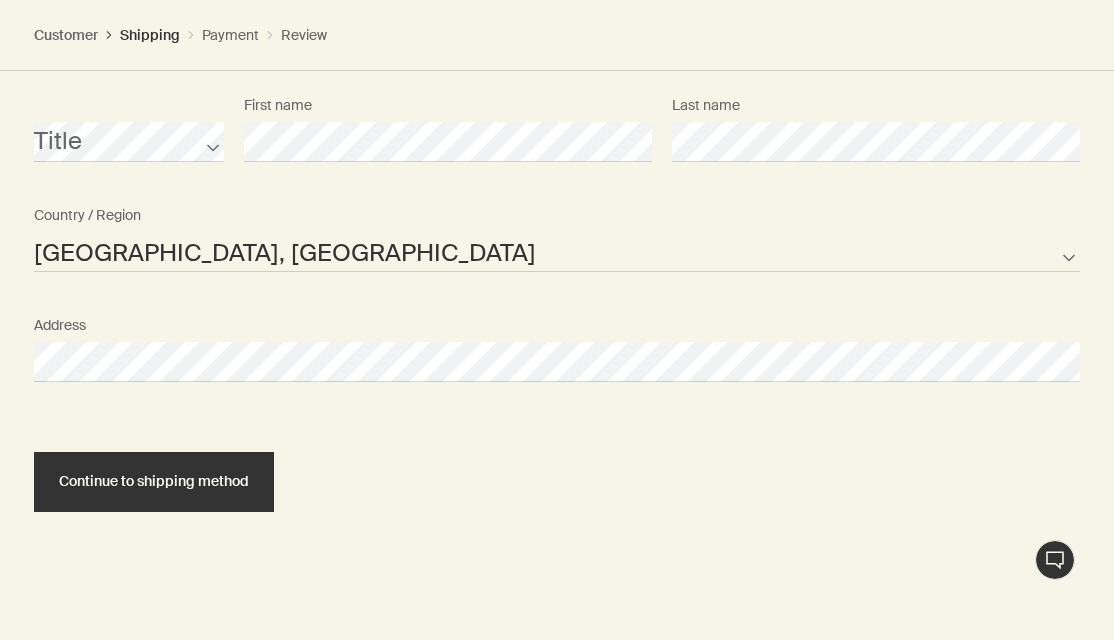 select on "HK" 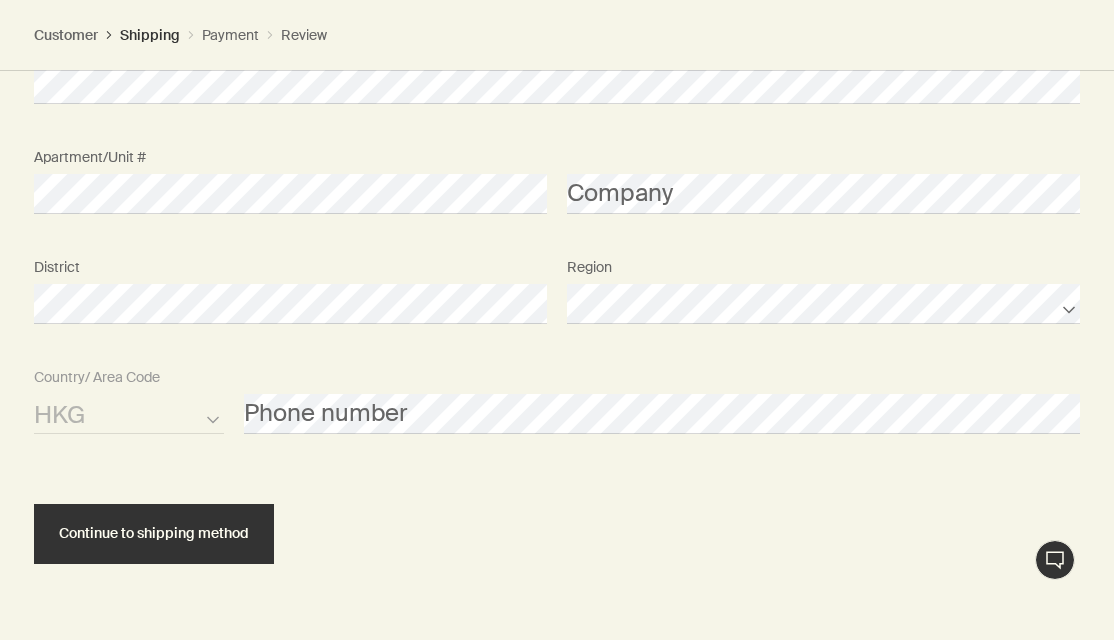 scroll, scrollTop: 1873, scrollLeft: 0, axis: vertical 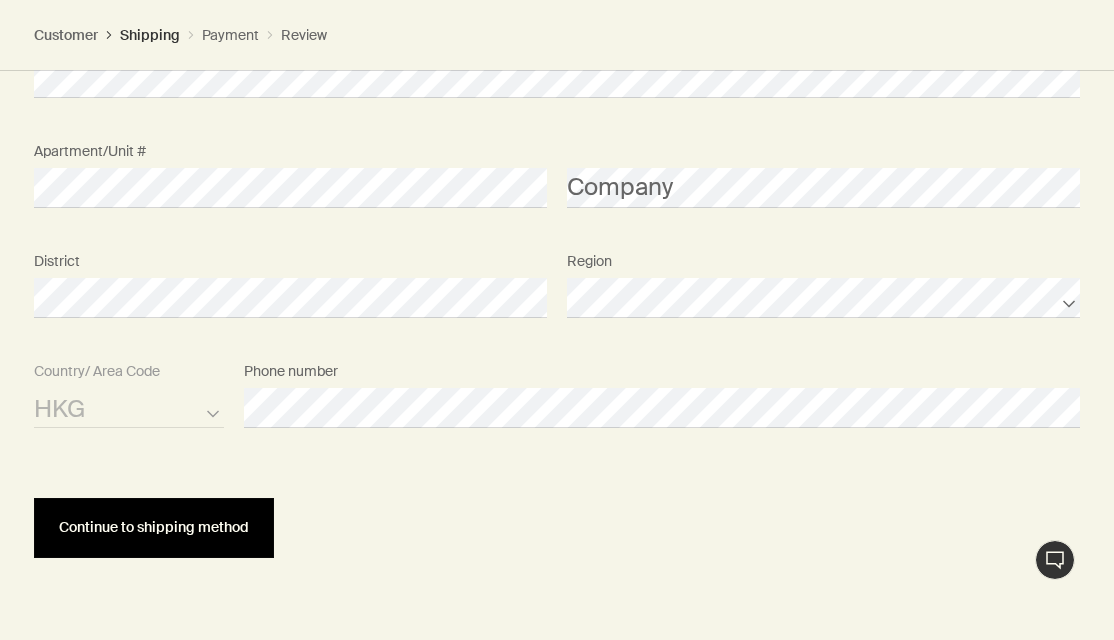 click on "Continue to shipping method" at bounding box center [154, 528] 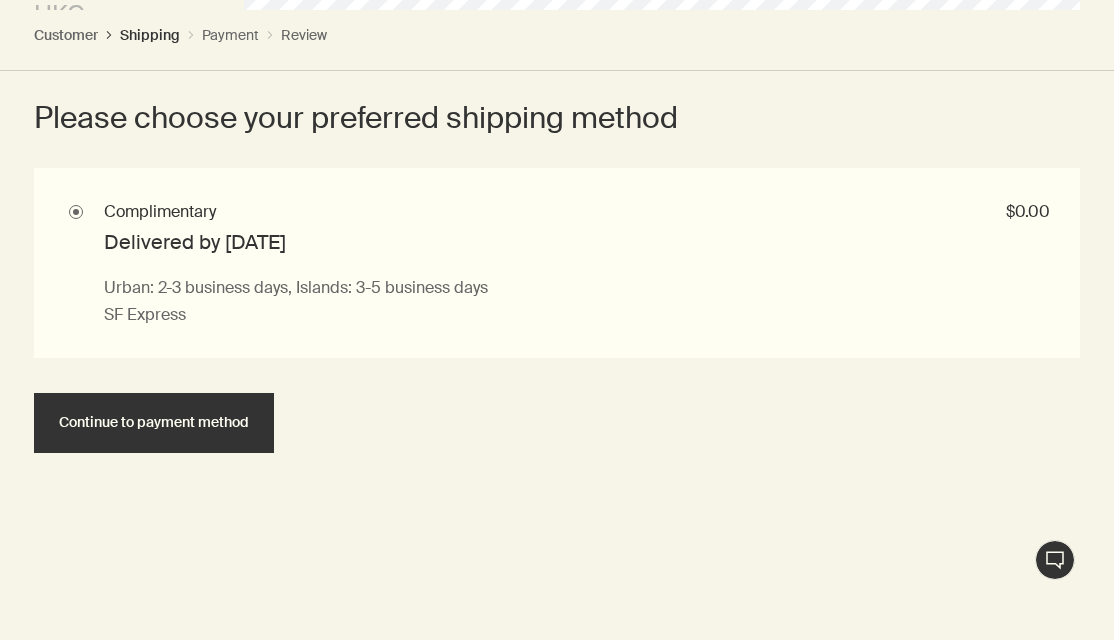 scroll, scrollTop: 2269, scrollLeft: 0, axis: vertical 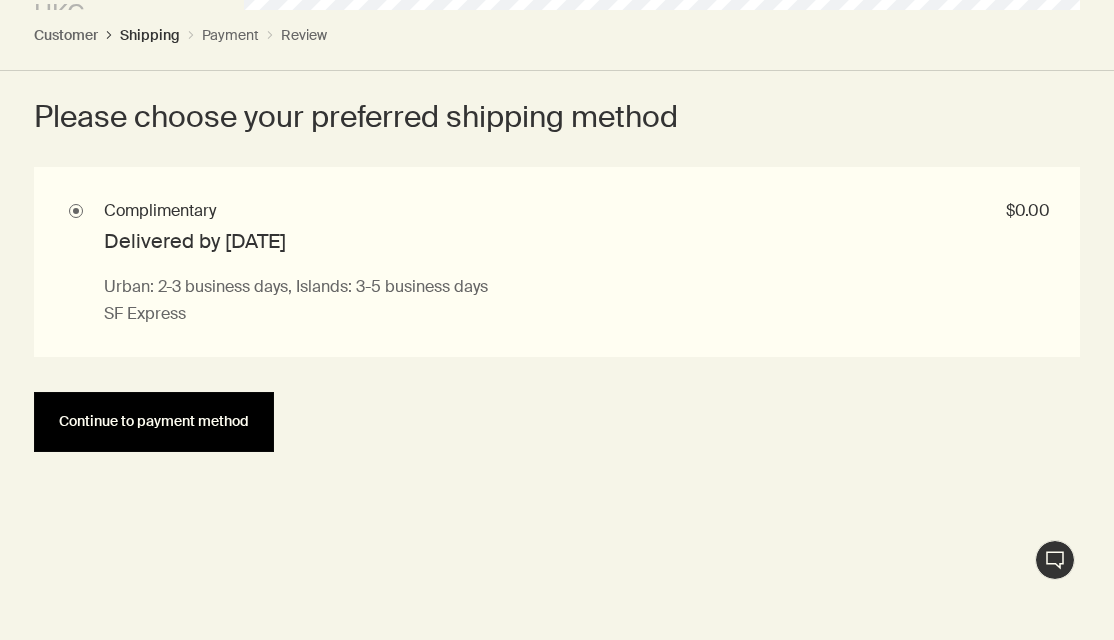 click on "Continue to payment method" at bounding box center (154, 421) 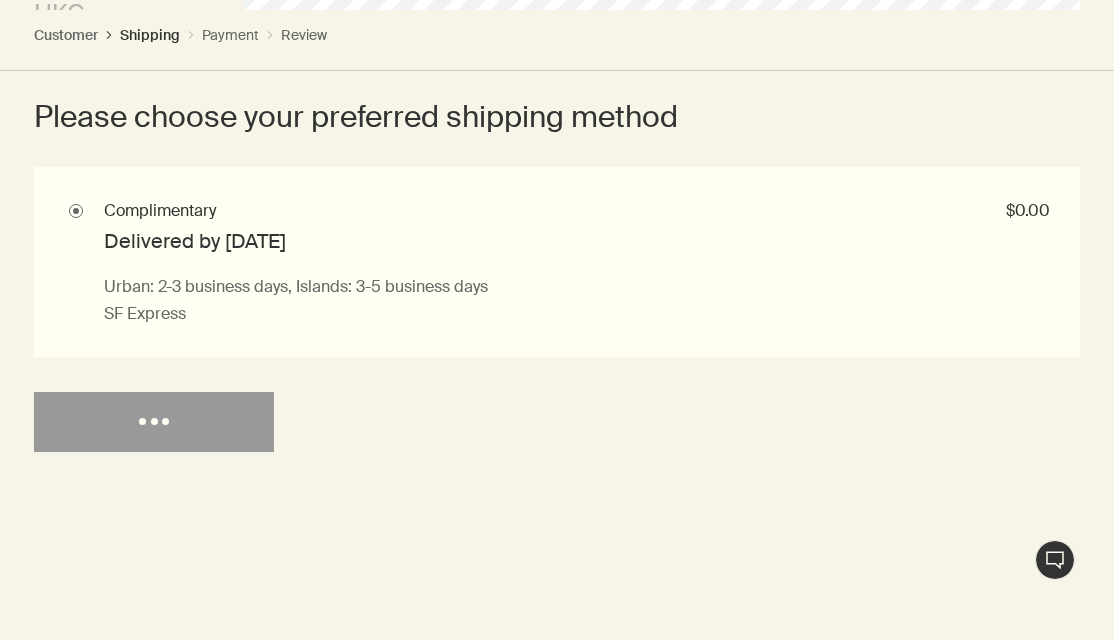 select on "US" 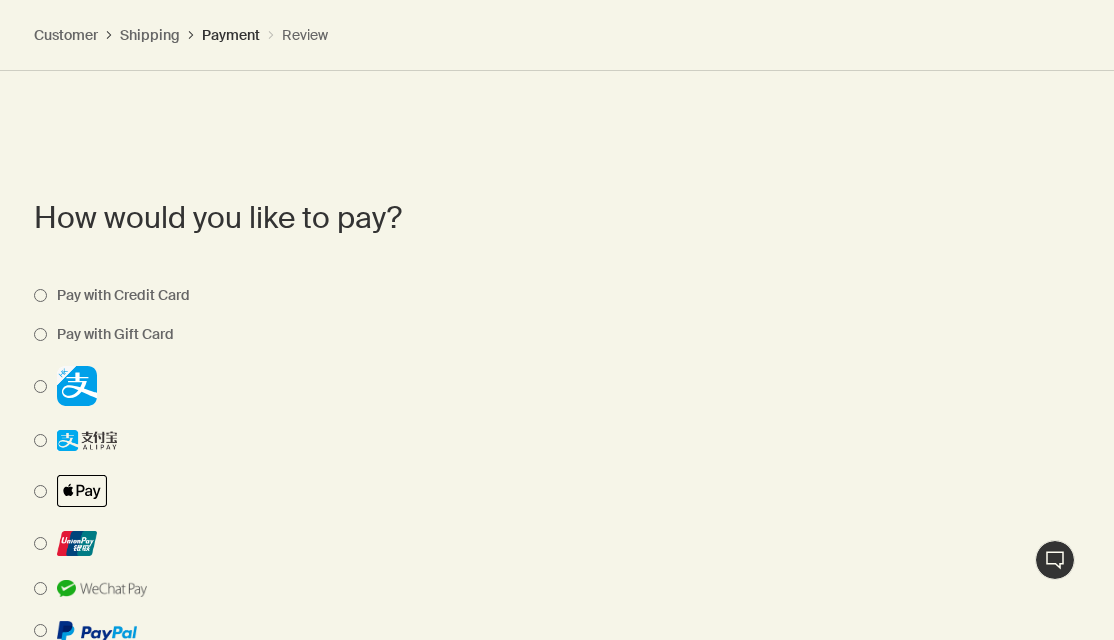 scroll, scrollTop: 2064, scrollLeft: 0, axis: vertical 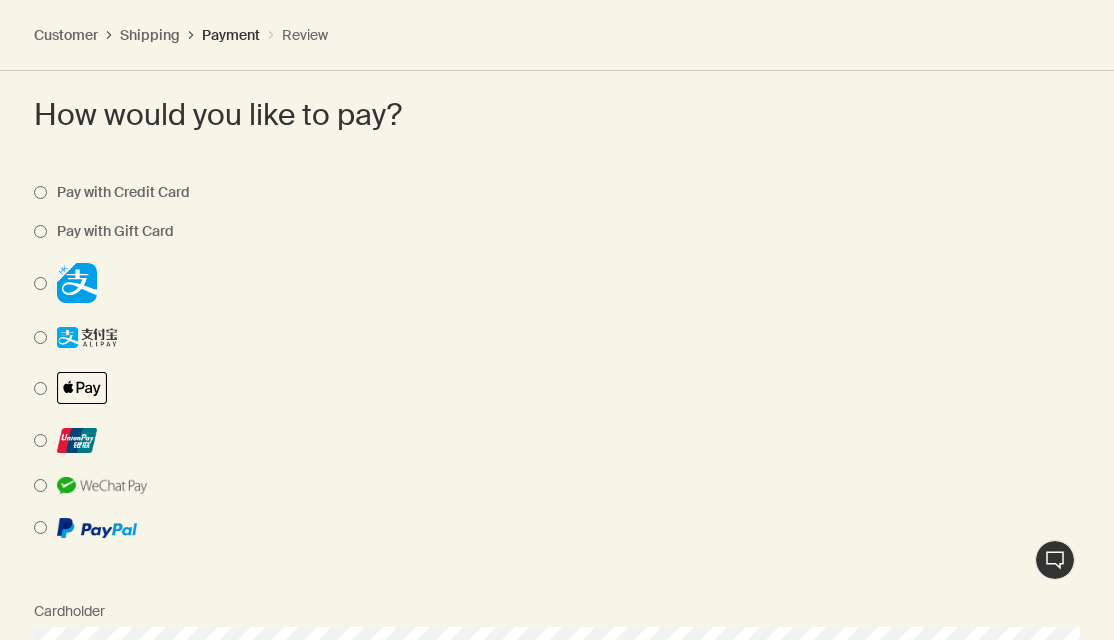 select on "US" 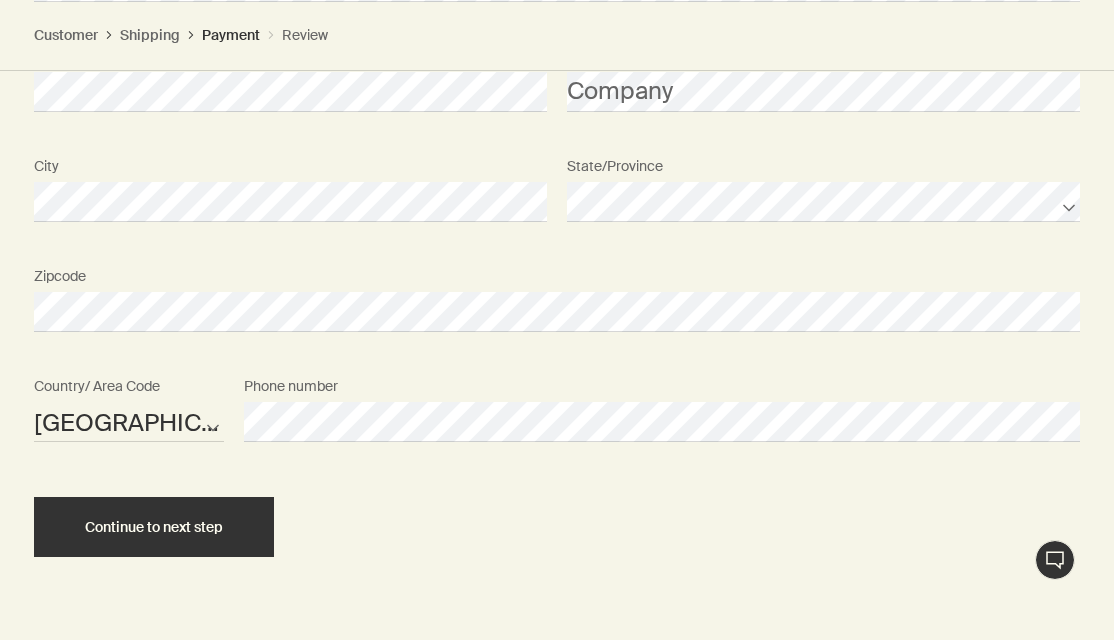 scroll, scrollTop: 3073, scrollLeft: 0, axis: vertical 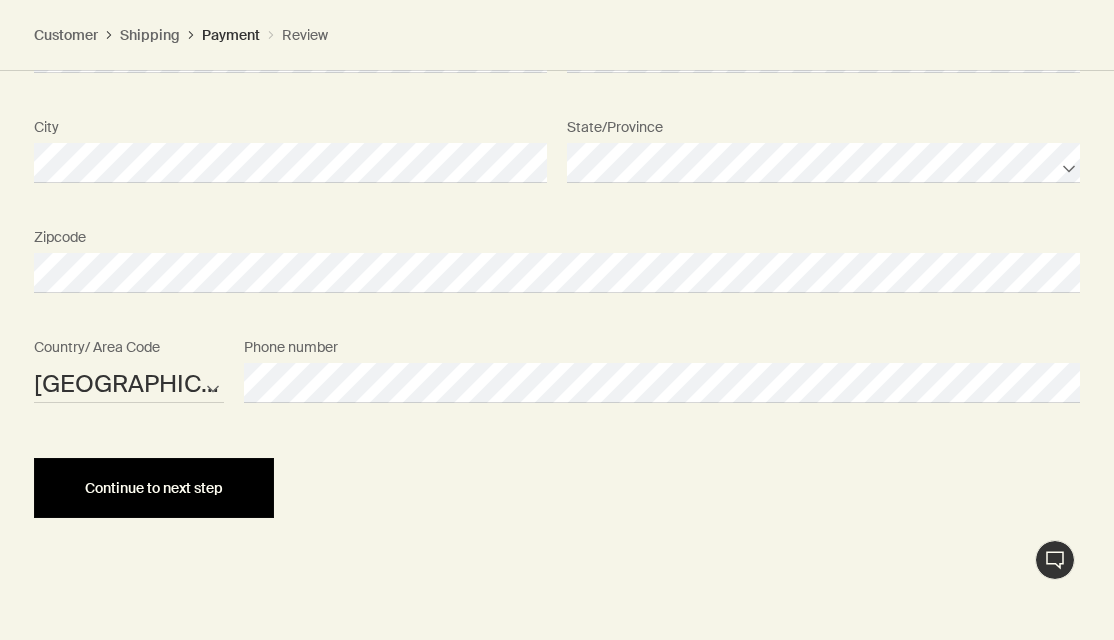 click on "Continue to next step" at bounding box center (154, 488) 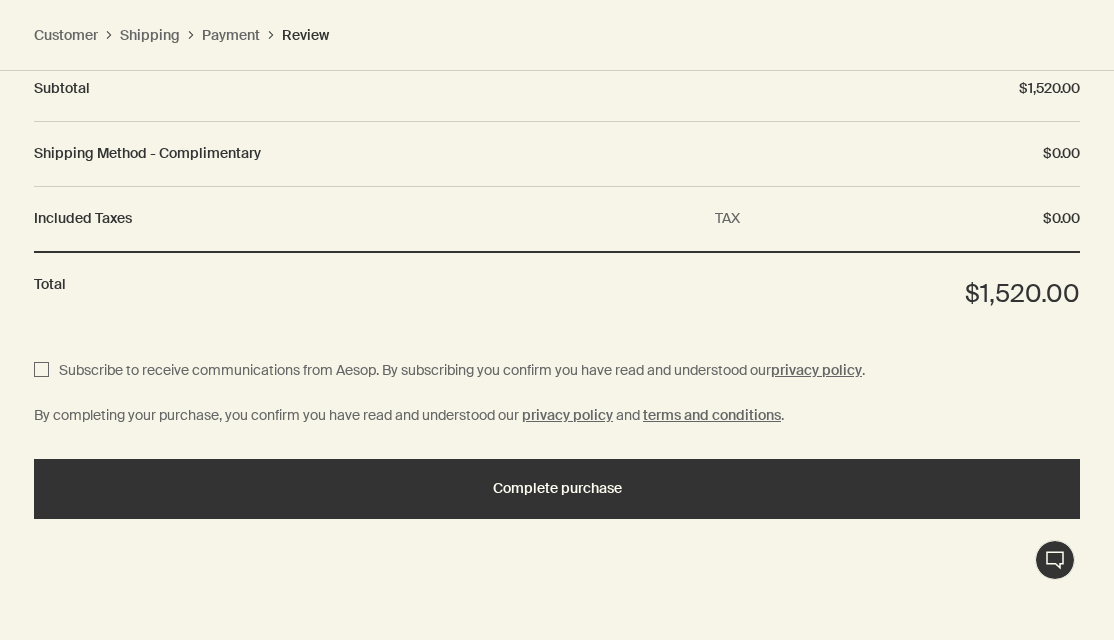 scroll, scrollTop: 2963, scrollLeft: 0, axis: vertical 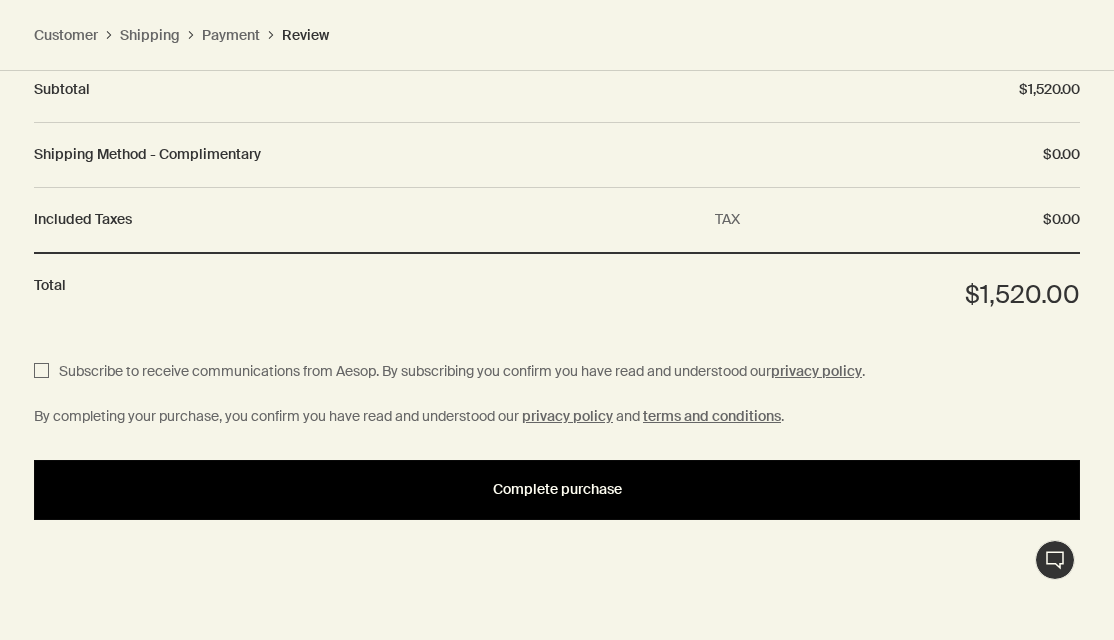 click on "Complete purchase" at bounding box center (557, 489) 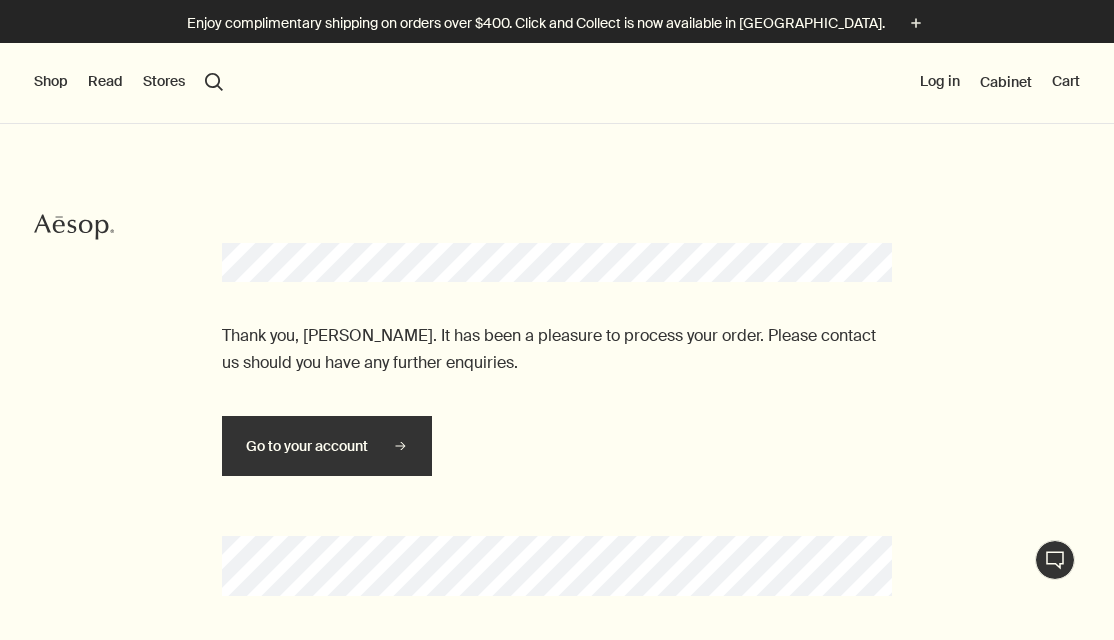 scroll, scrollTop: 0, scrollLeft: 0, axis: both 